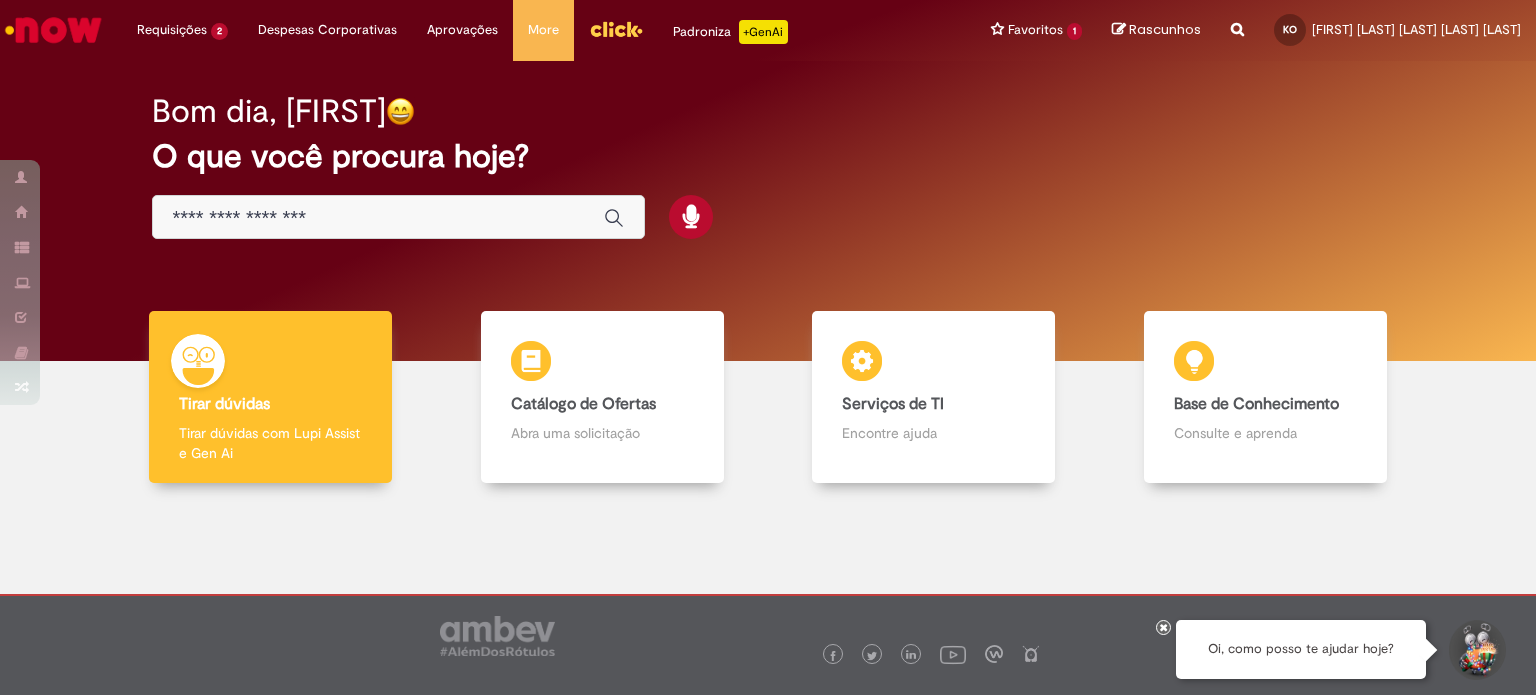 scroll, scrollTop: 0, scrollLeft: 0, axis: both 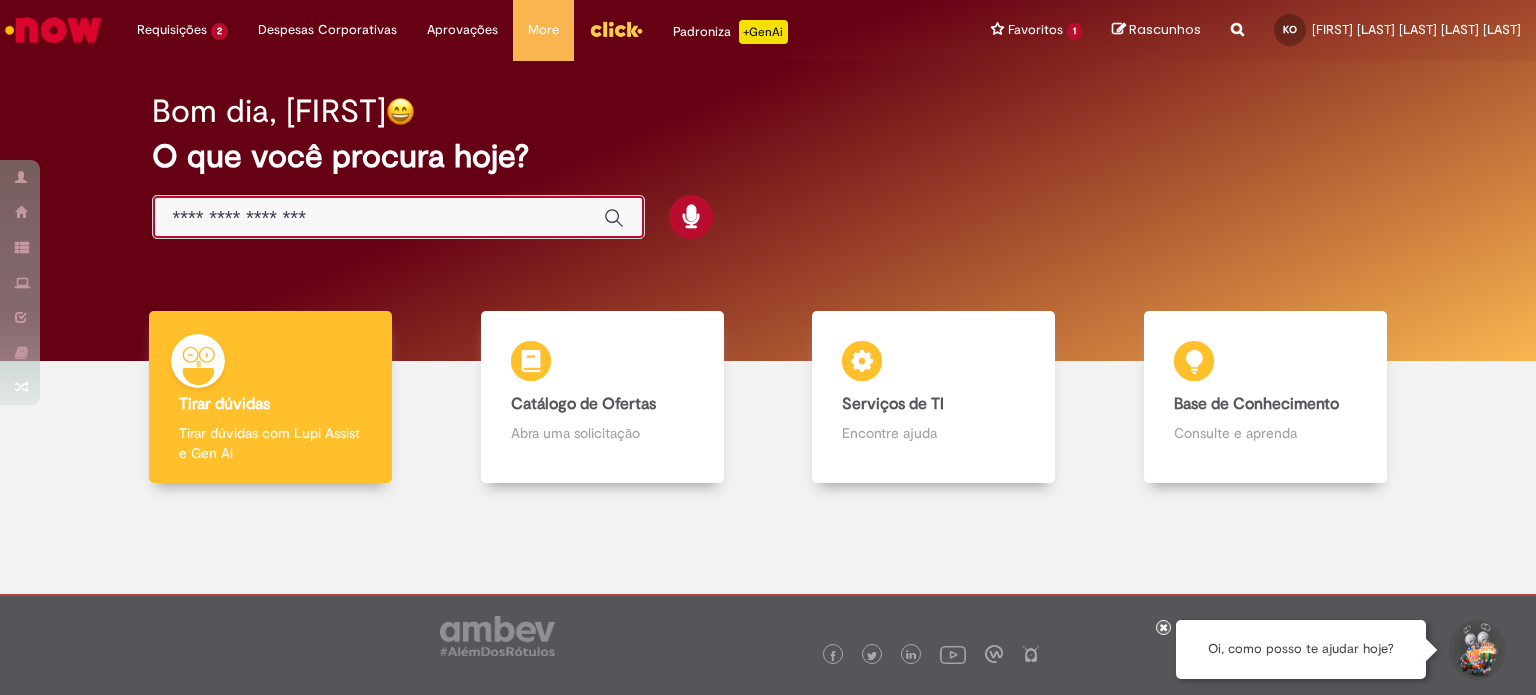paste on "**********" 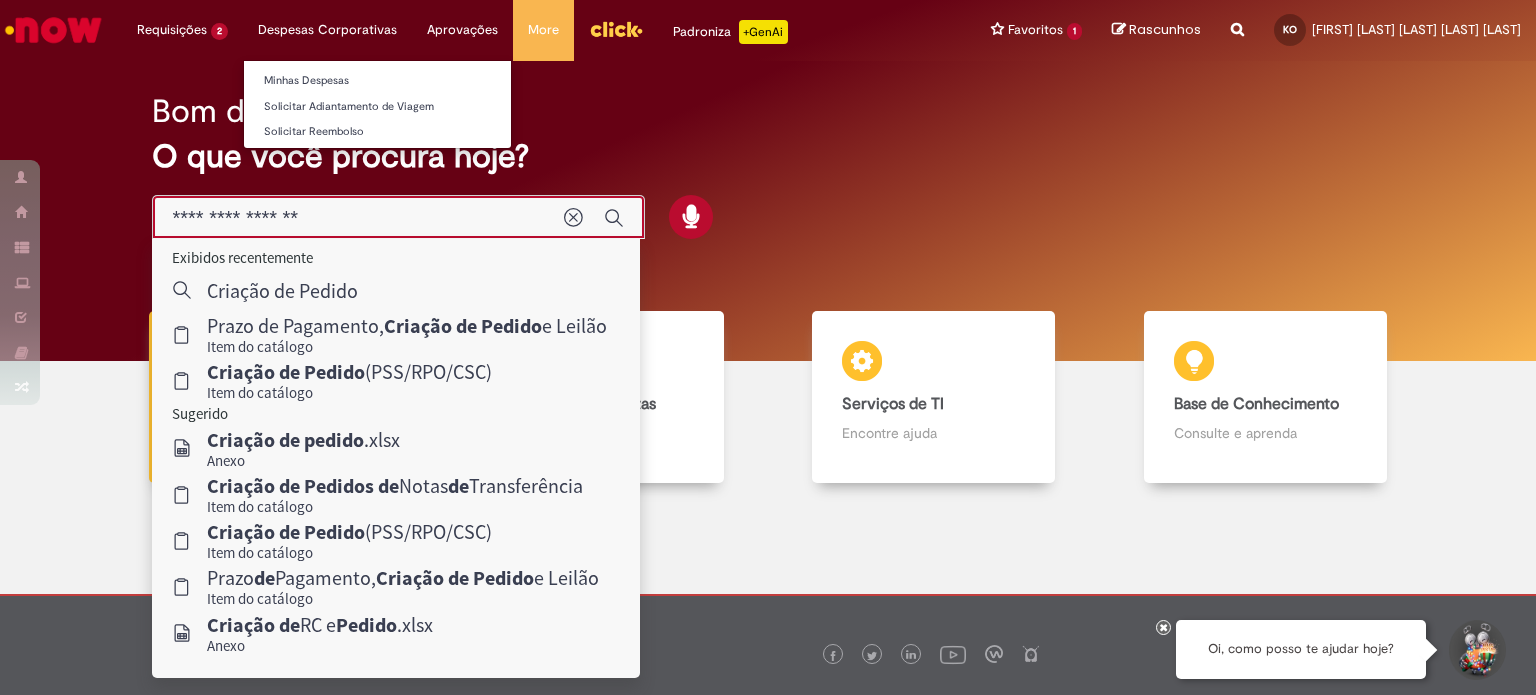 type on "**********" 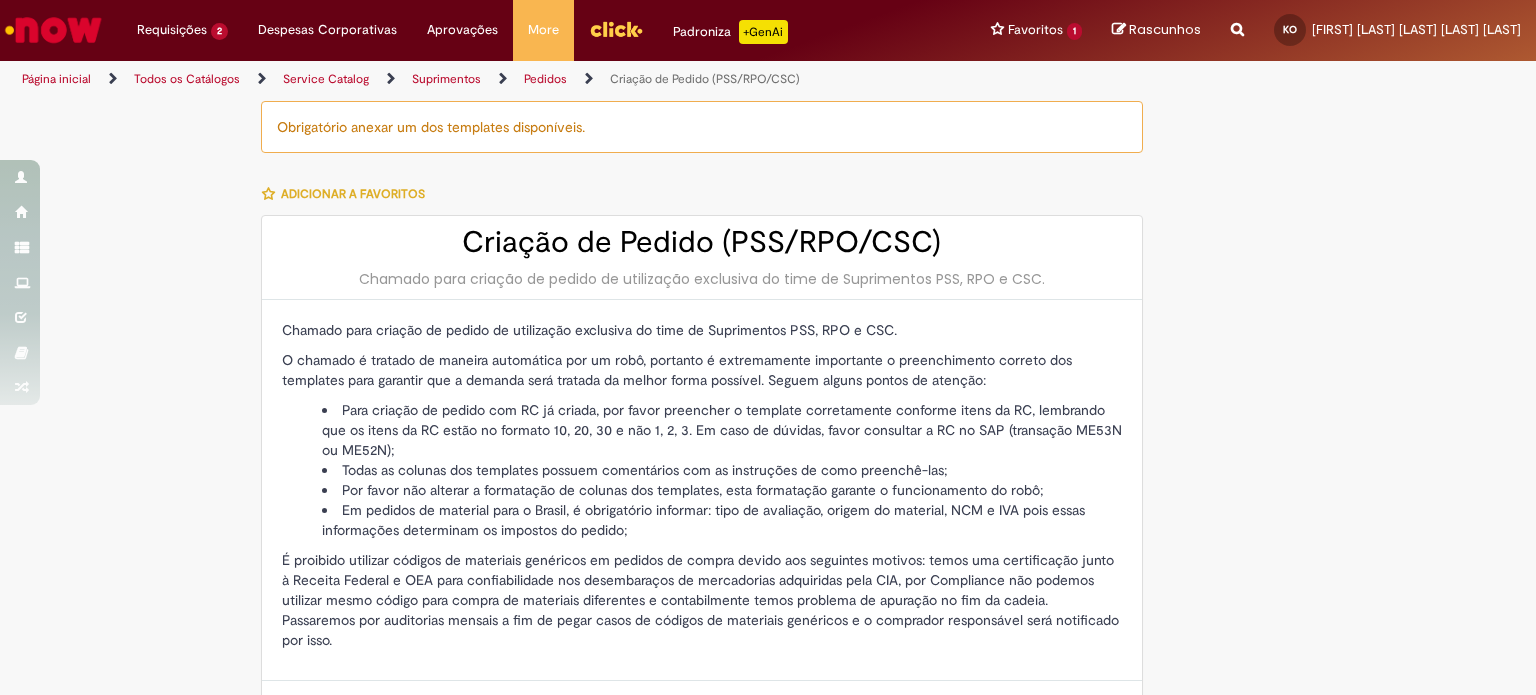type on "********" 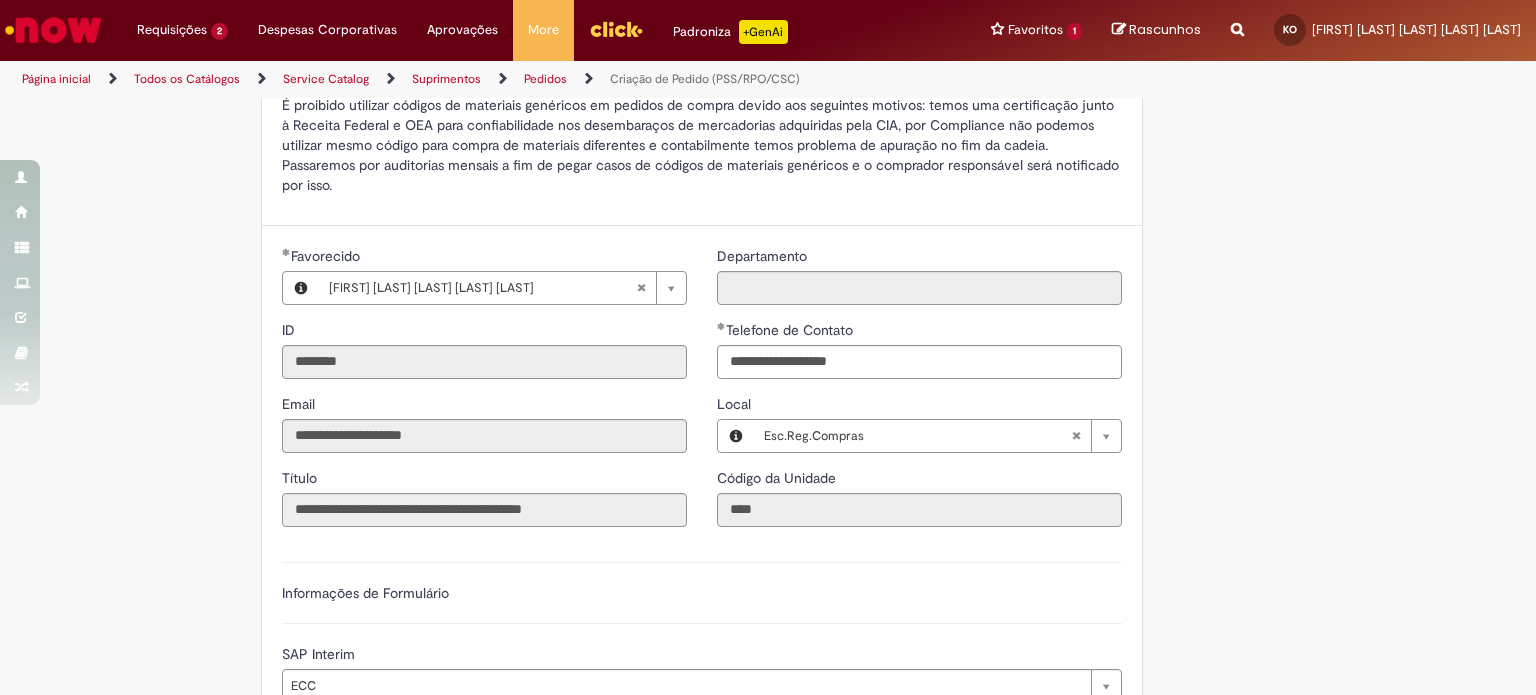 scroll, scrollTop: 500, scrollLeft: 0, axis: vertical 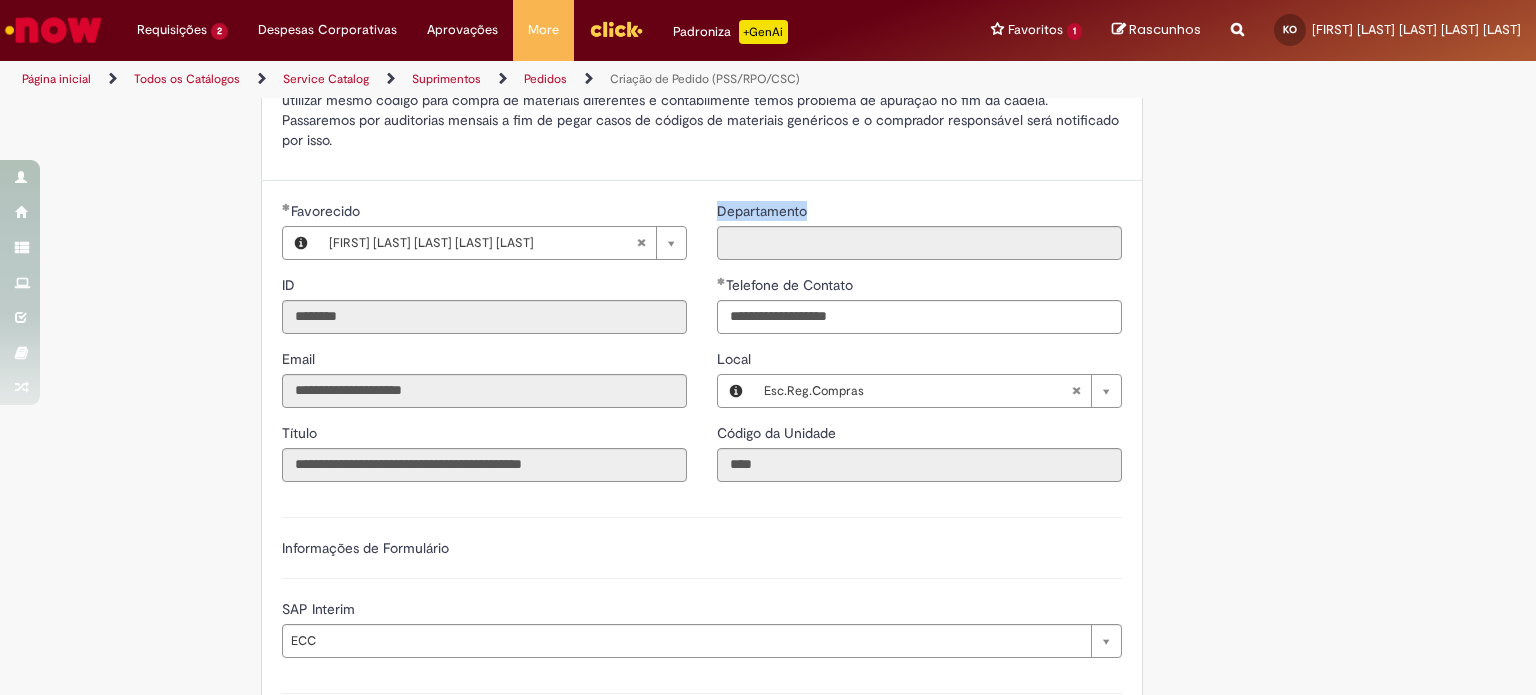 drag, startPoint x: 711, startPoint y: 206, endPoint x: 1096, endPoint y: 257, distance: 388.36322 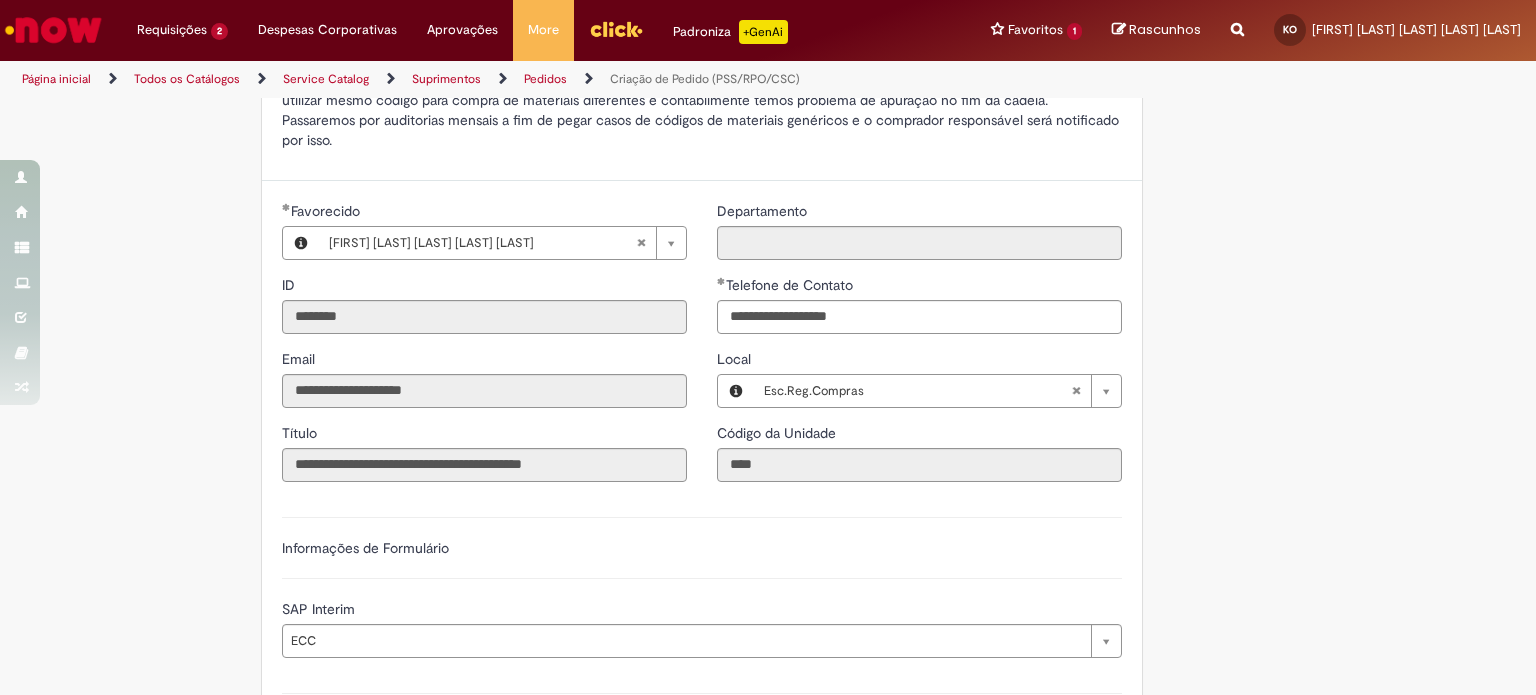 click at bounding box center (919, 243) 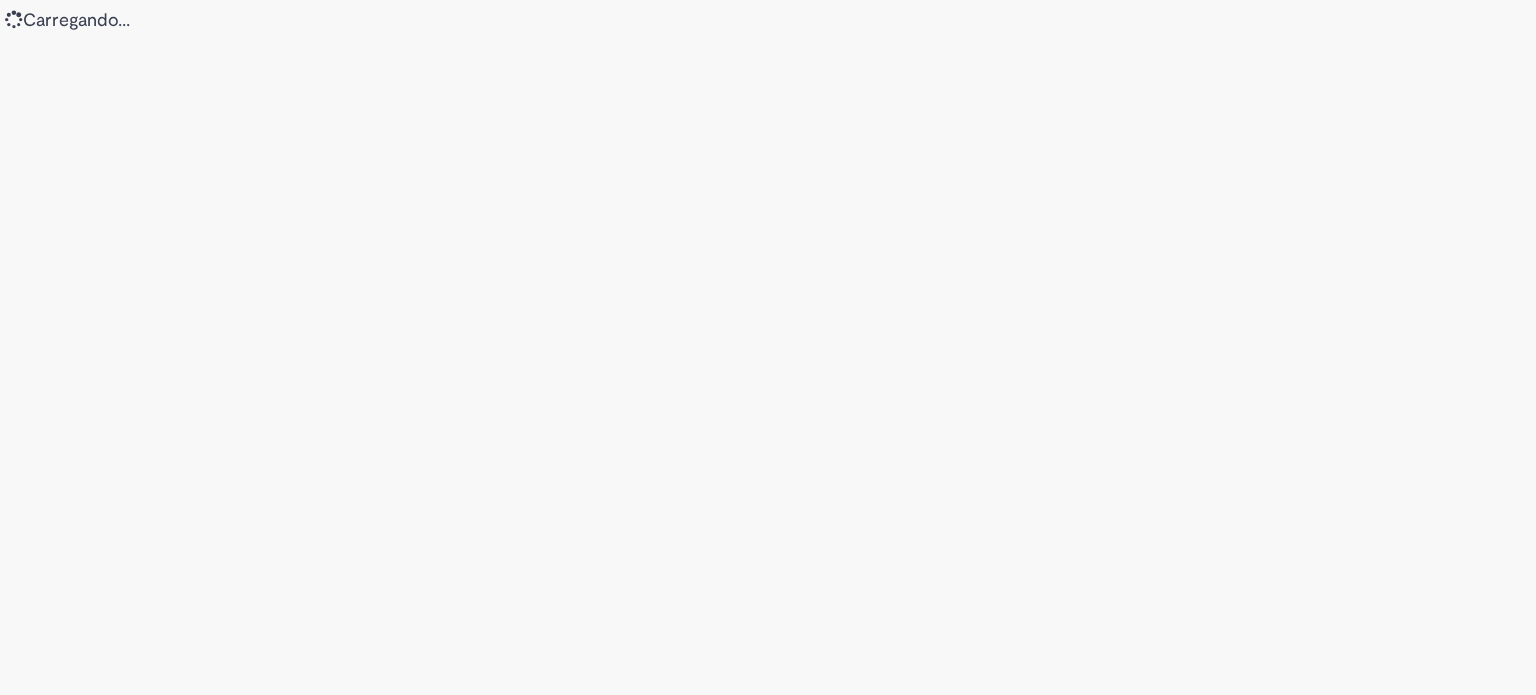 scroll, scrollTop: 0, scrollLeft: 0, axis: both 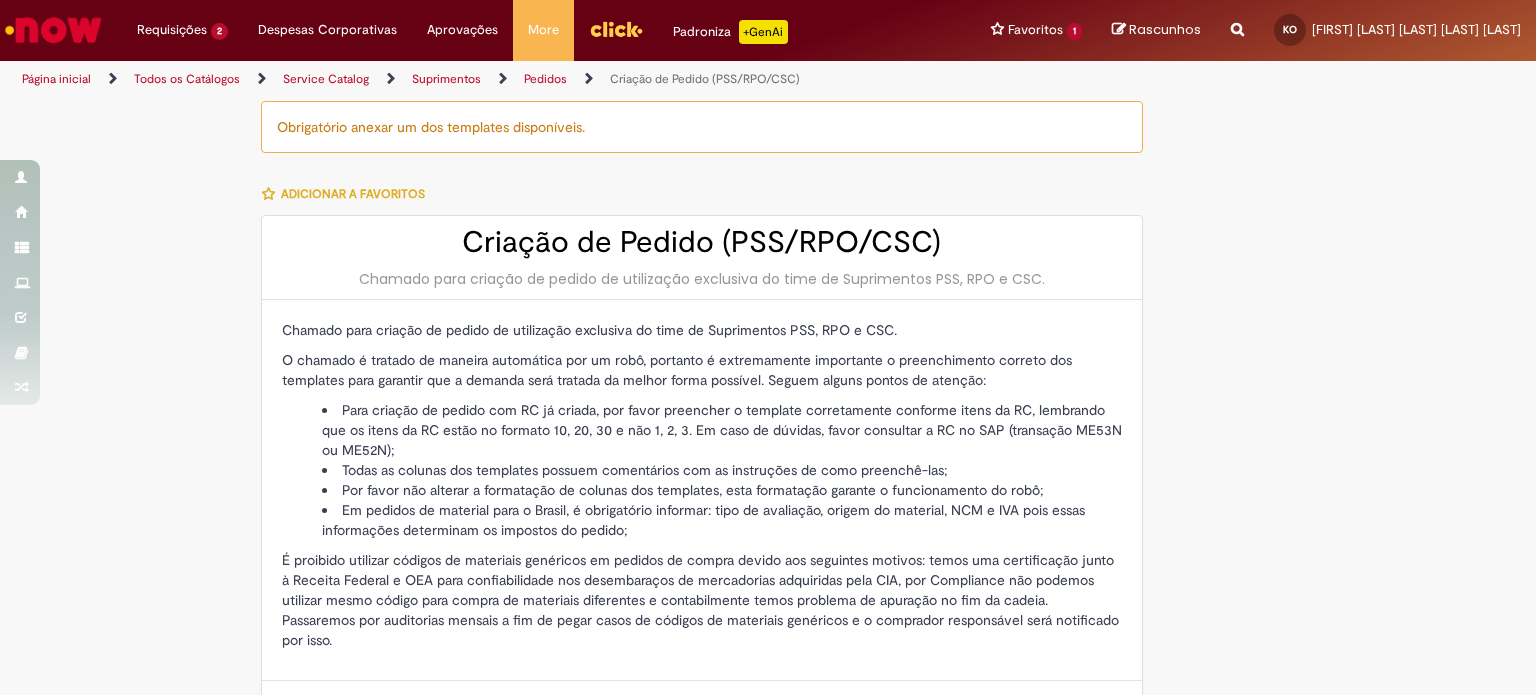type on "********" 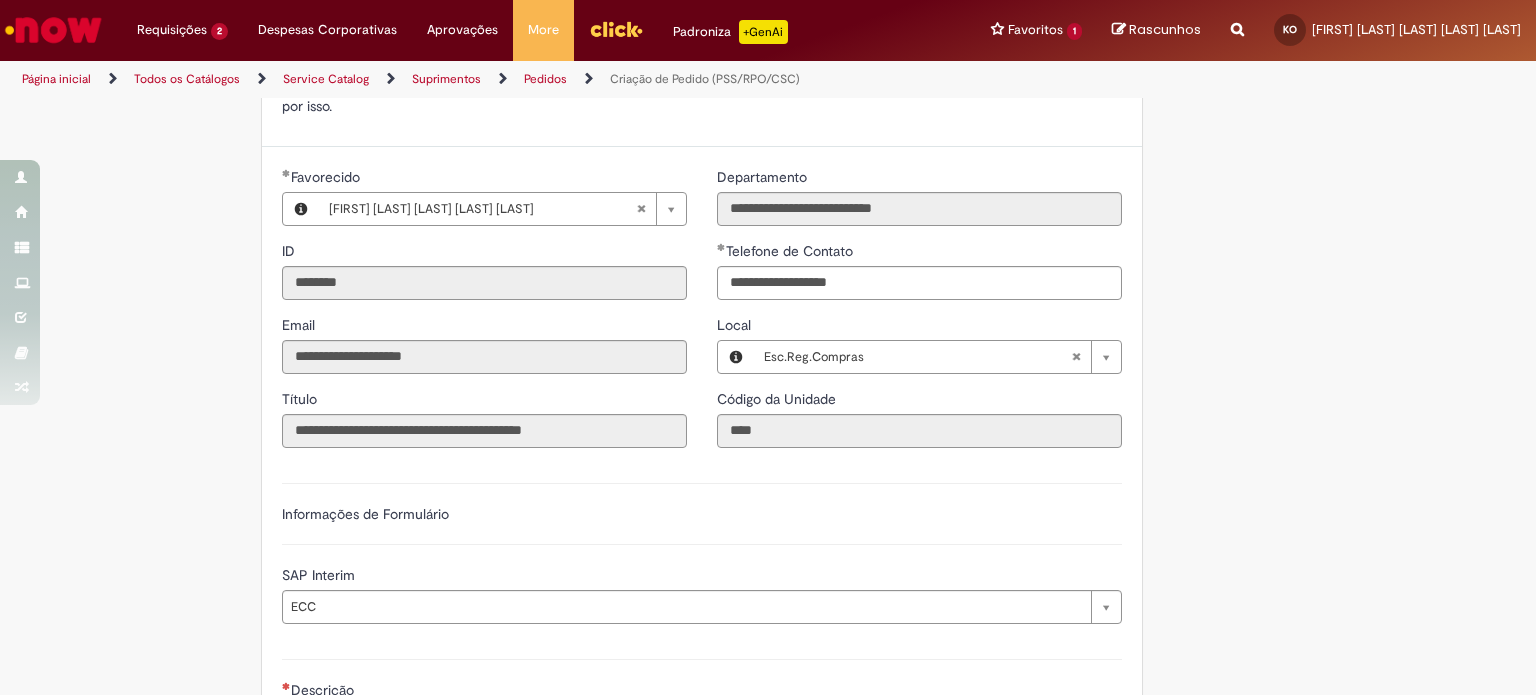 scroll, scrollTop: 500, scrollLeft: 0, axis: vertical 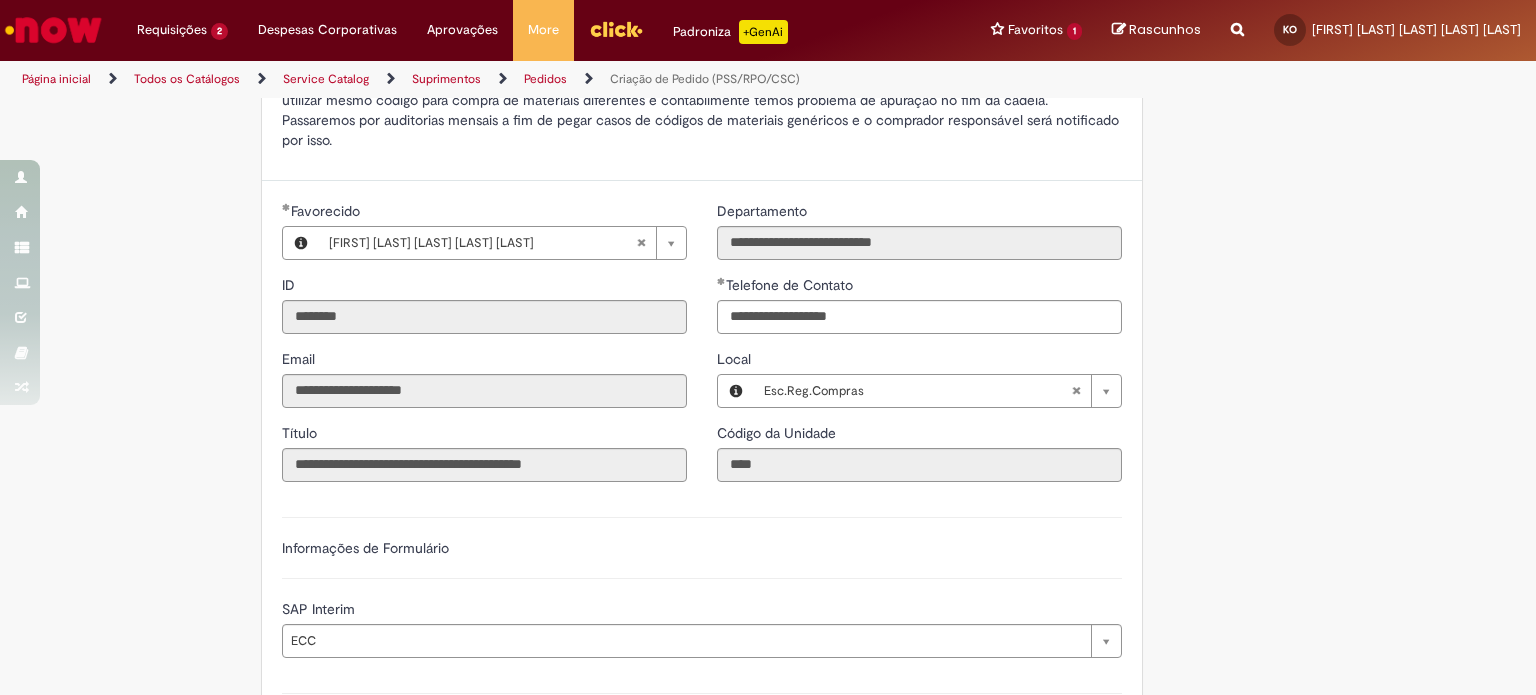click on "Obrigatório anexar um dos templates disponíveis.
Adicionar a Favoritos
Criação de Pedido (PSS/RPO/CSC)
Chamado para criação de pedido de utilização exclusiva do time de Suprimentos PSS, RPO e CSC.
Chamado para criação de pedido de utilização exclusiva do time de Suprimentos PSS, RPO e CSC.
O chamado é tratado de maneira automática por um robô, portanto é extremamente importante o preenchimento correto dos templates para garantir que a demanda será tratada da melhor forma possível. Seguem alguns pontos de atenção:
Para criação de pedido com RC já criada, por favor preencher o template corretamente conforme itens da RC, lembrando que os itens da RC estão no formato 10, 20, 30 e não 1, 2, 3. Em caso de dúvidas, favor consultar a RC no SAP (transação ME53N ou ME52N);
Country Code ** Favorecido     ID" at bounding box center (768, 395) 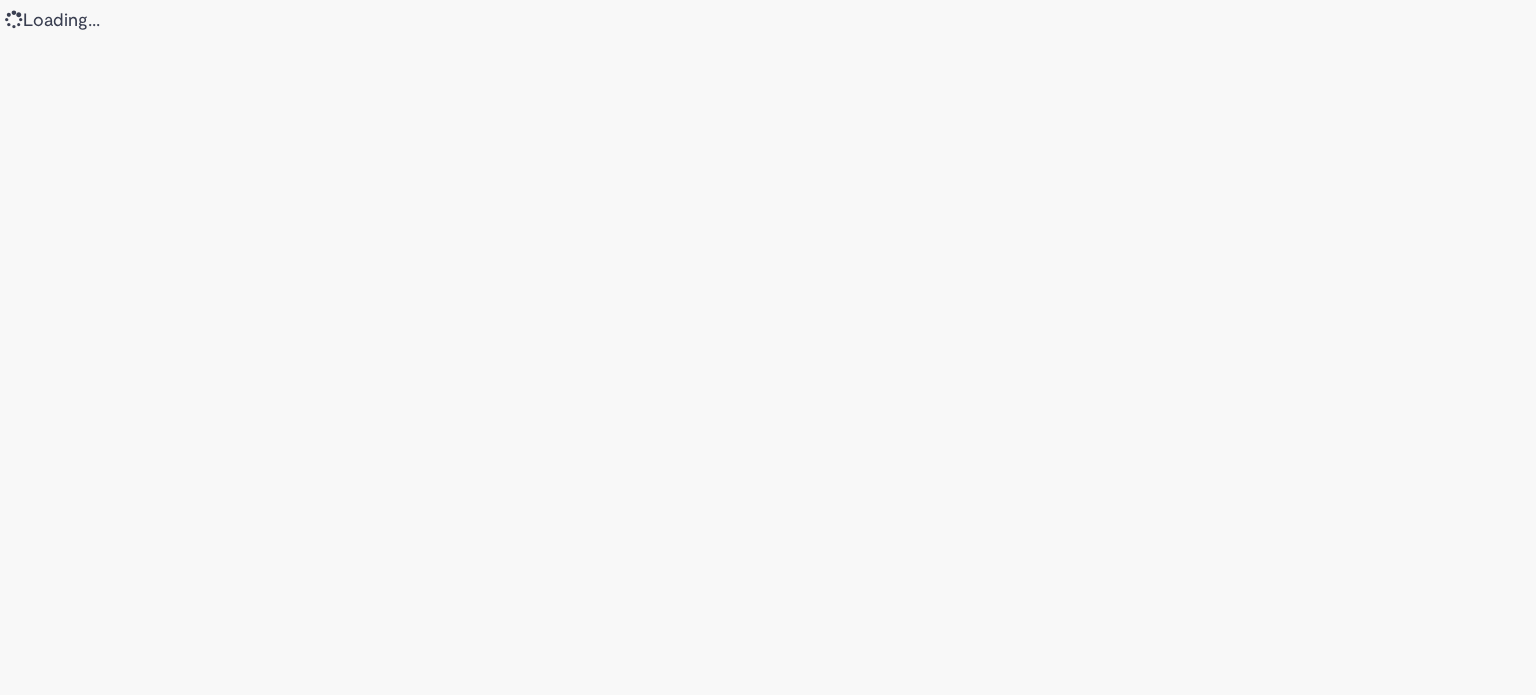scroll, scrollTop: 0, scrollLeft: 0, axis: both 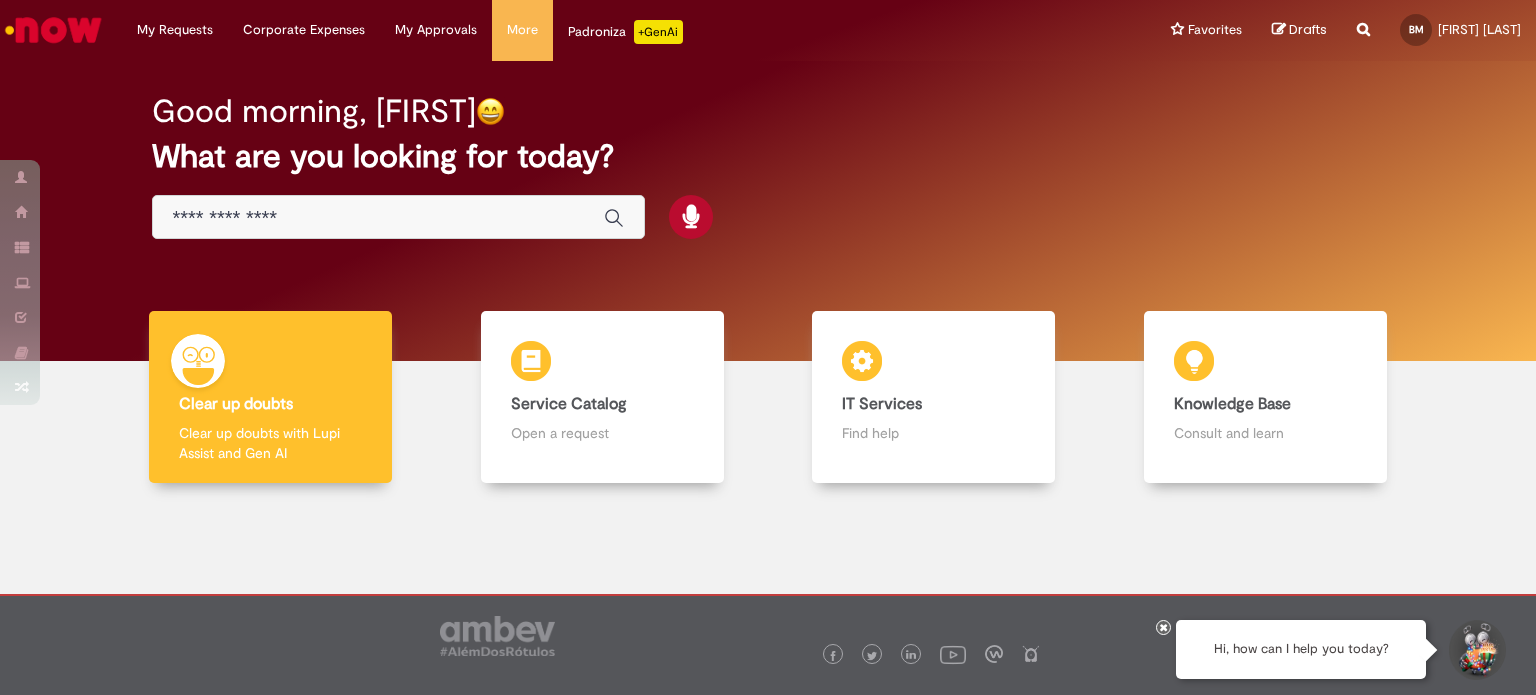 click at bounding box center [398, 217] 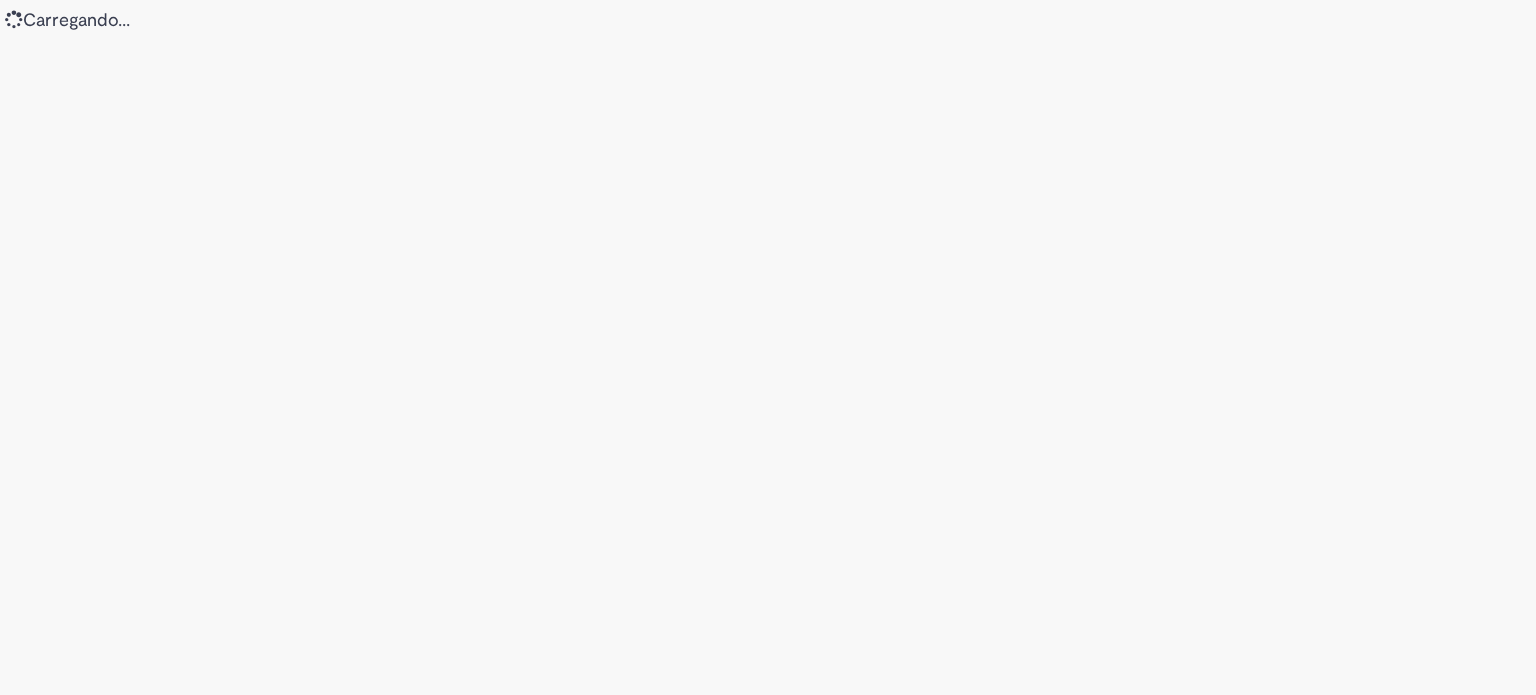 scroll, scrollTop: 0, scrollLeft: 0, axis: both 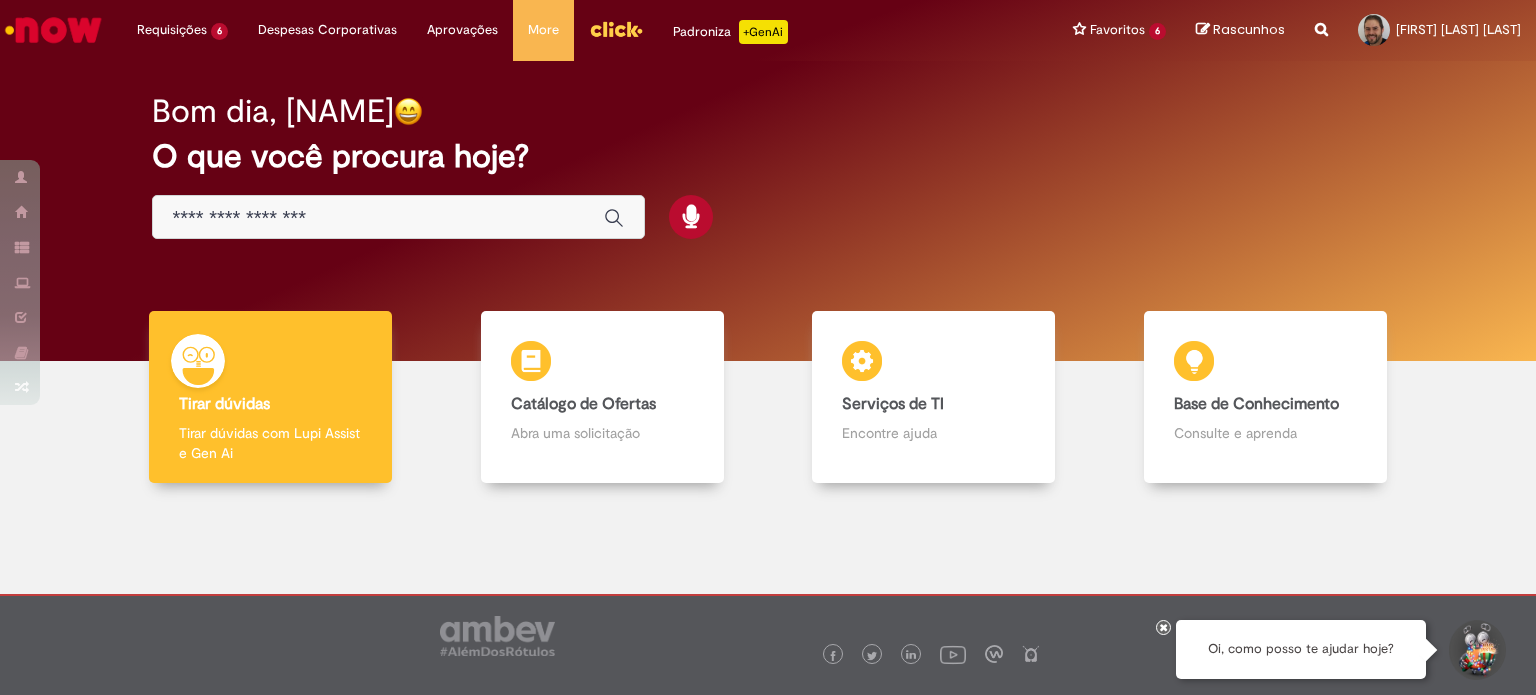 click at bounding box center (378, 218) 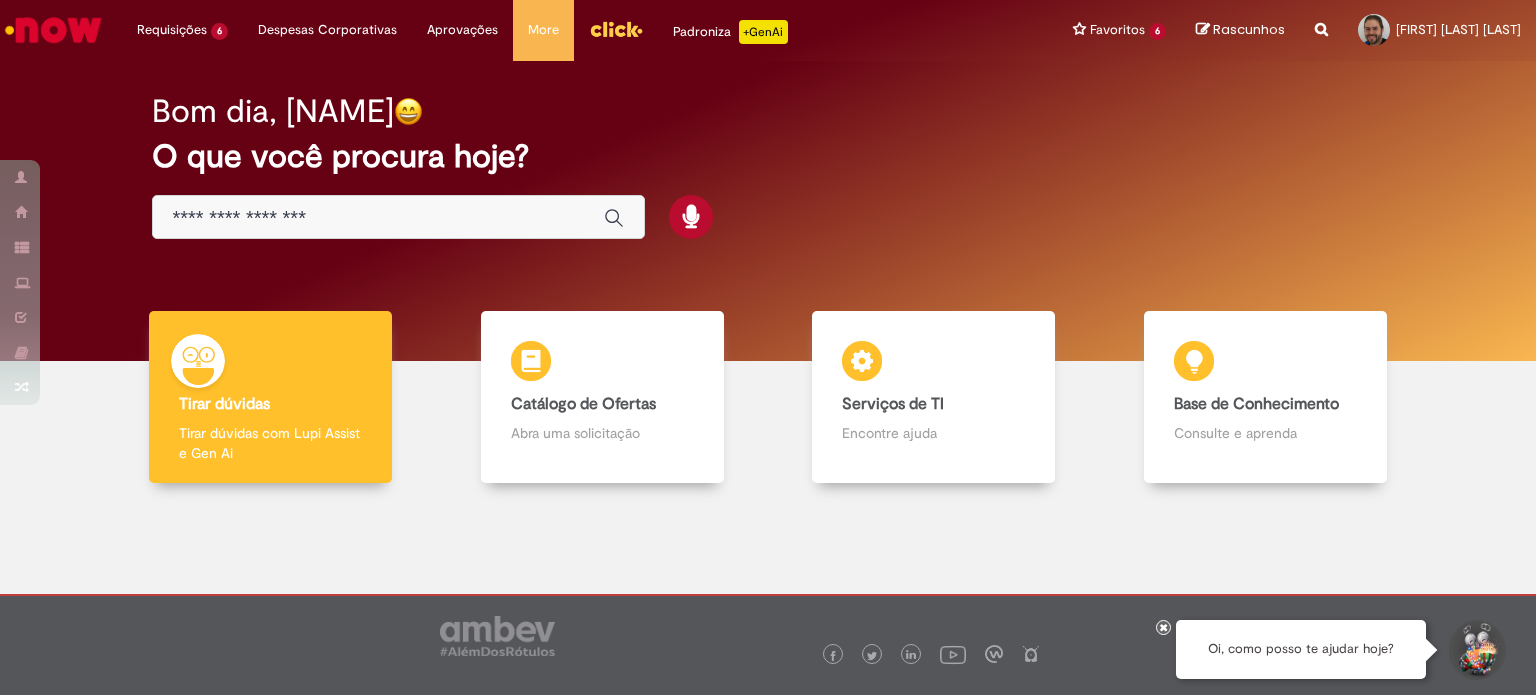 click on "Bom dia, Flavio
O que você procura hoje?" at bounding box center [768, 167] 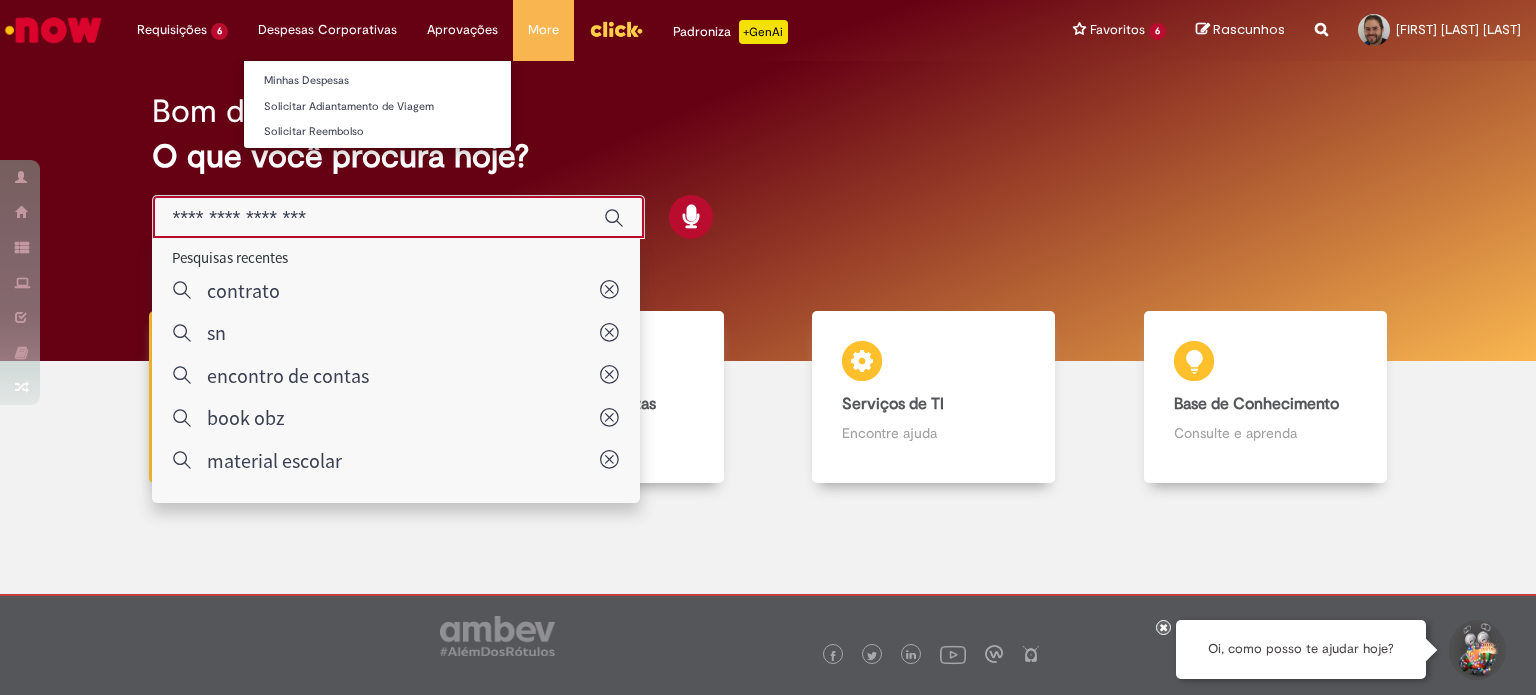 click on "Despesas Corporativas
Minhas Despesas
Solicitar Adiantamento de Viagem
Solicitar Reembolso" at bounding box center [182, 30] 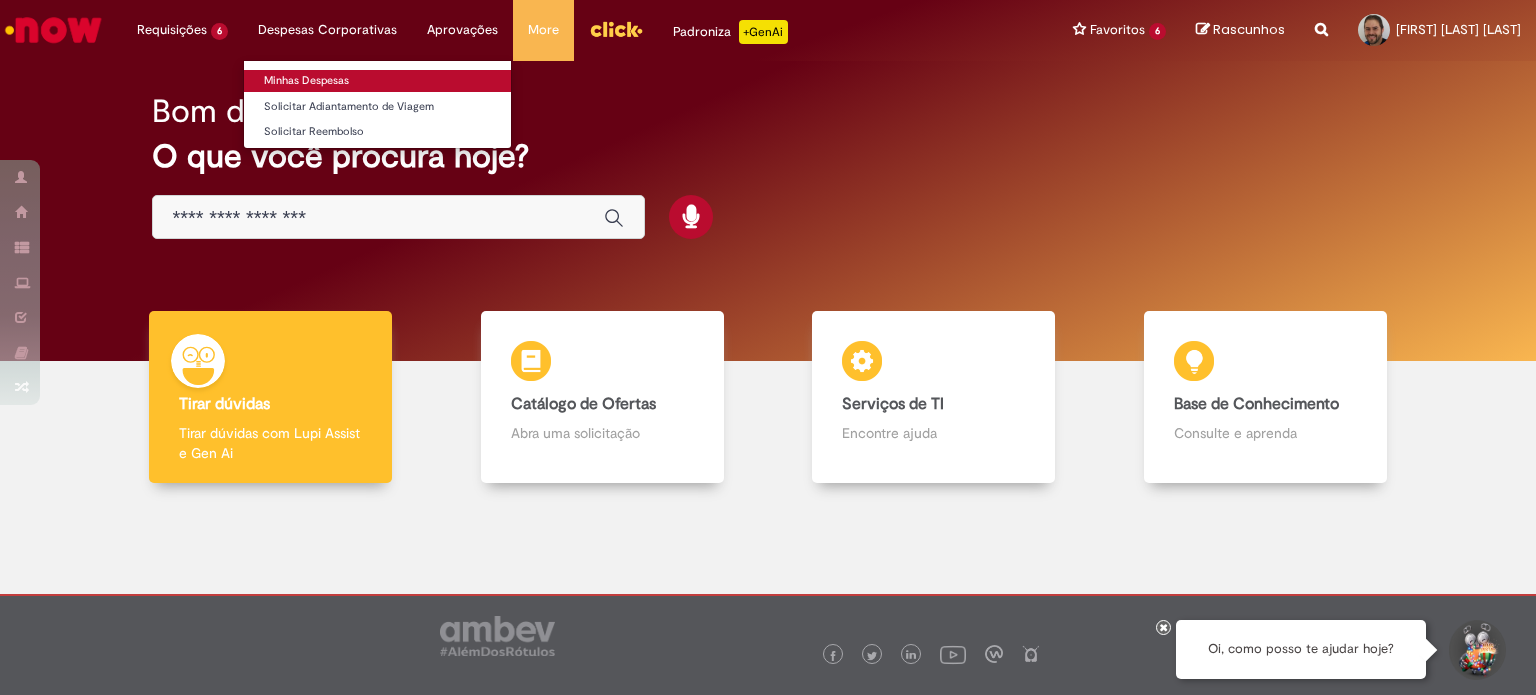 click on "Minhas Despesas" at bounding box center [377, 81] 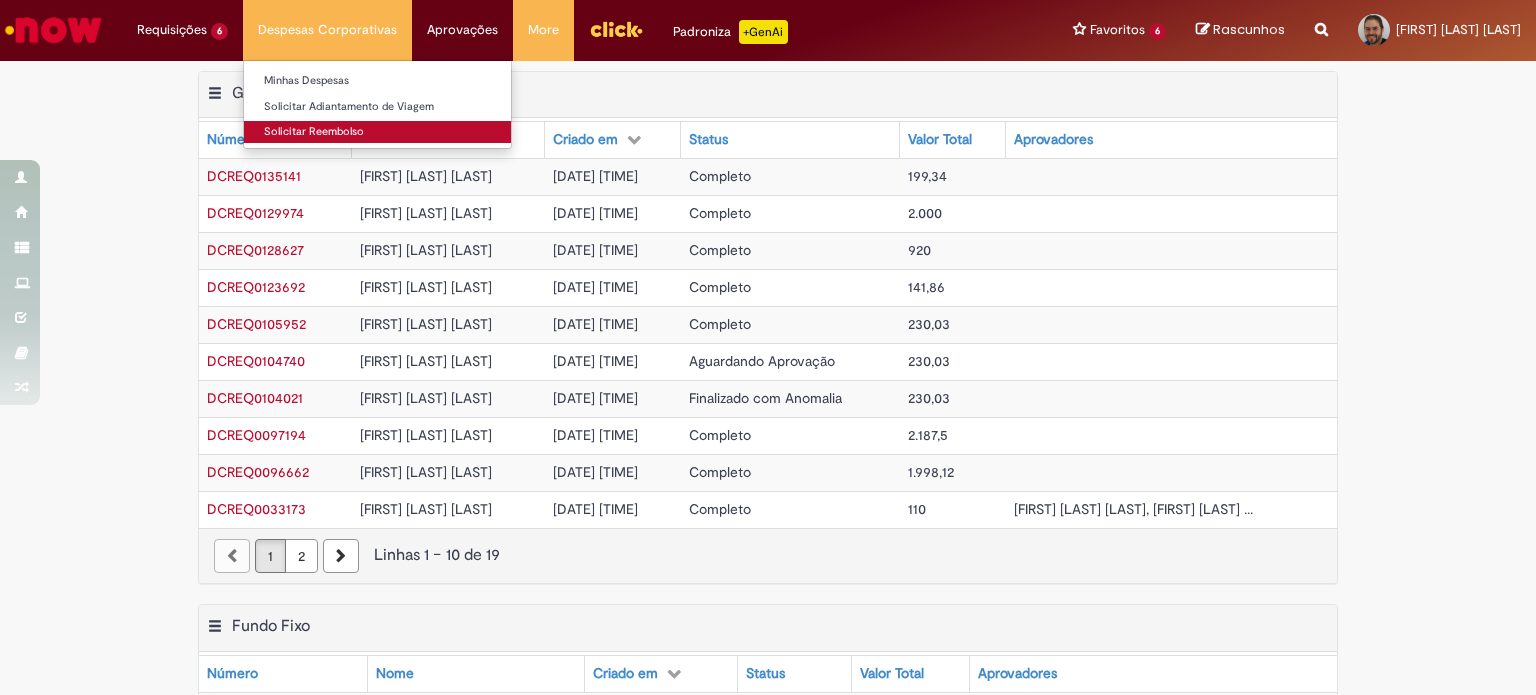 click on "Solicitar Reembolso" at bounding box center (377, 132) 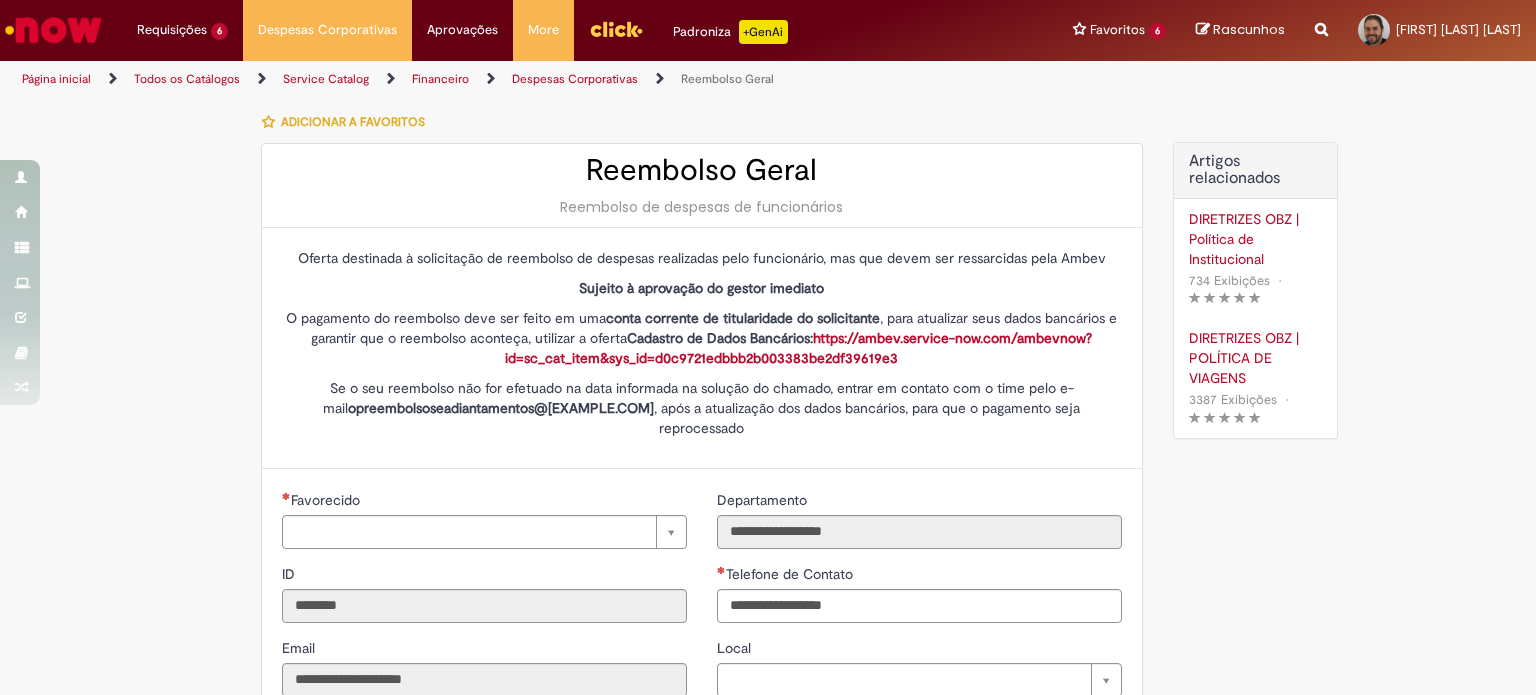 type on "**********" 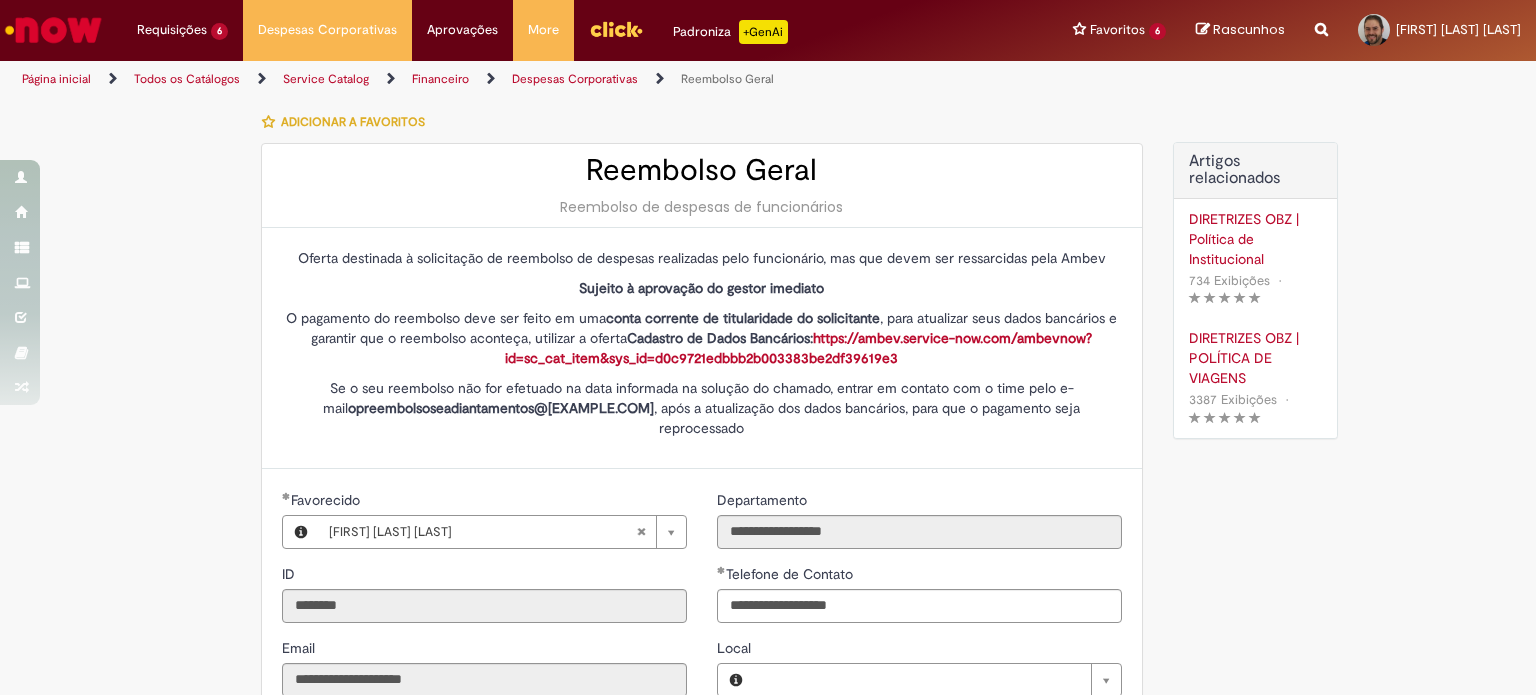 type on "**********" 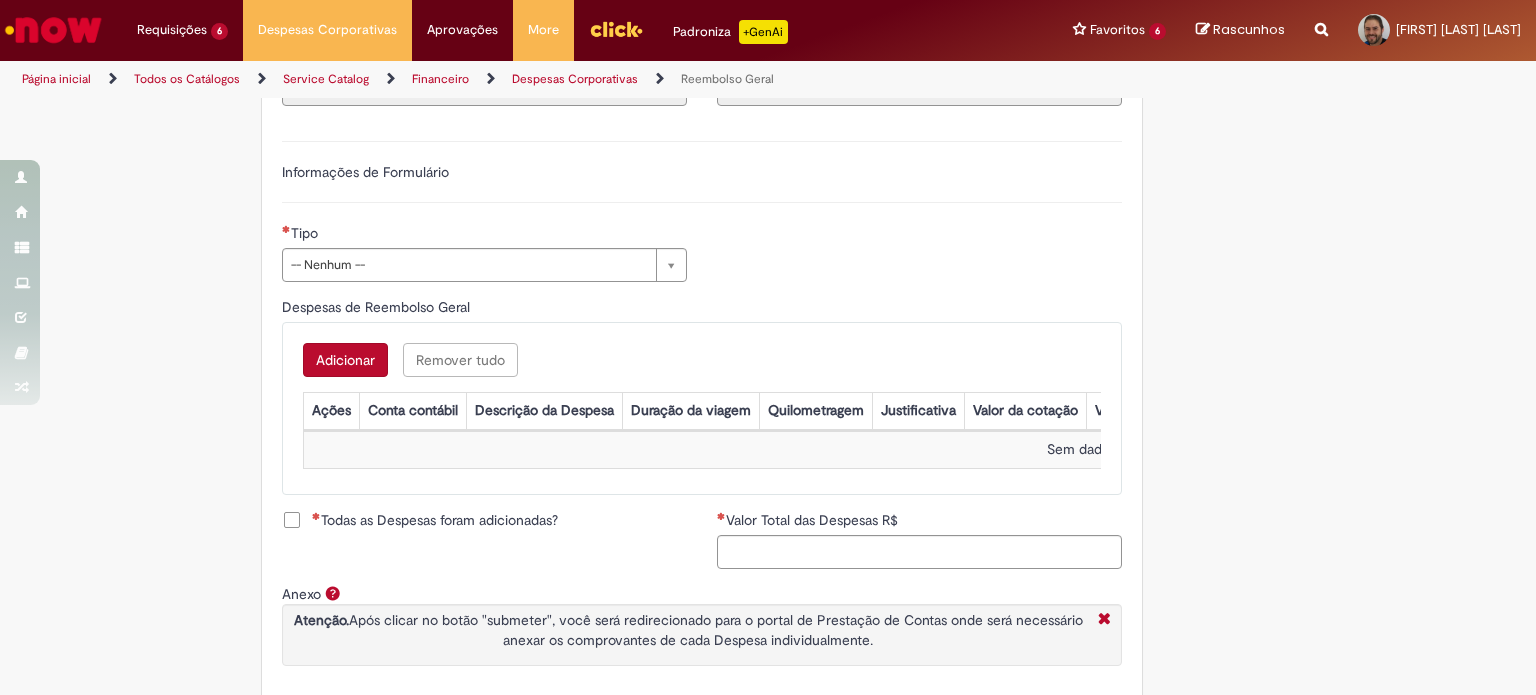 scroll, scrollTop: 700, scrollLeft: 0, axis: vertical 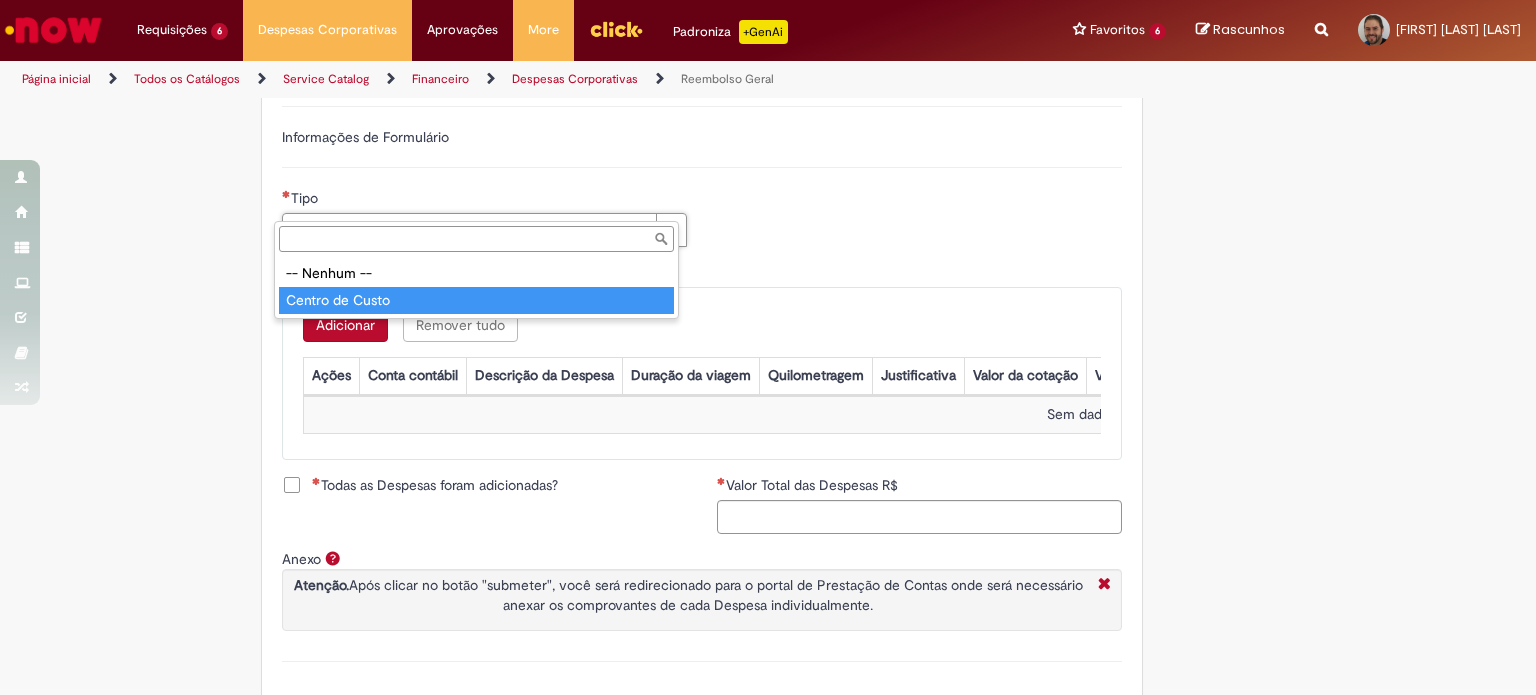 type on "**********" 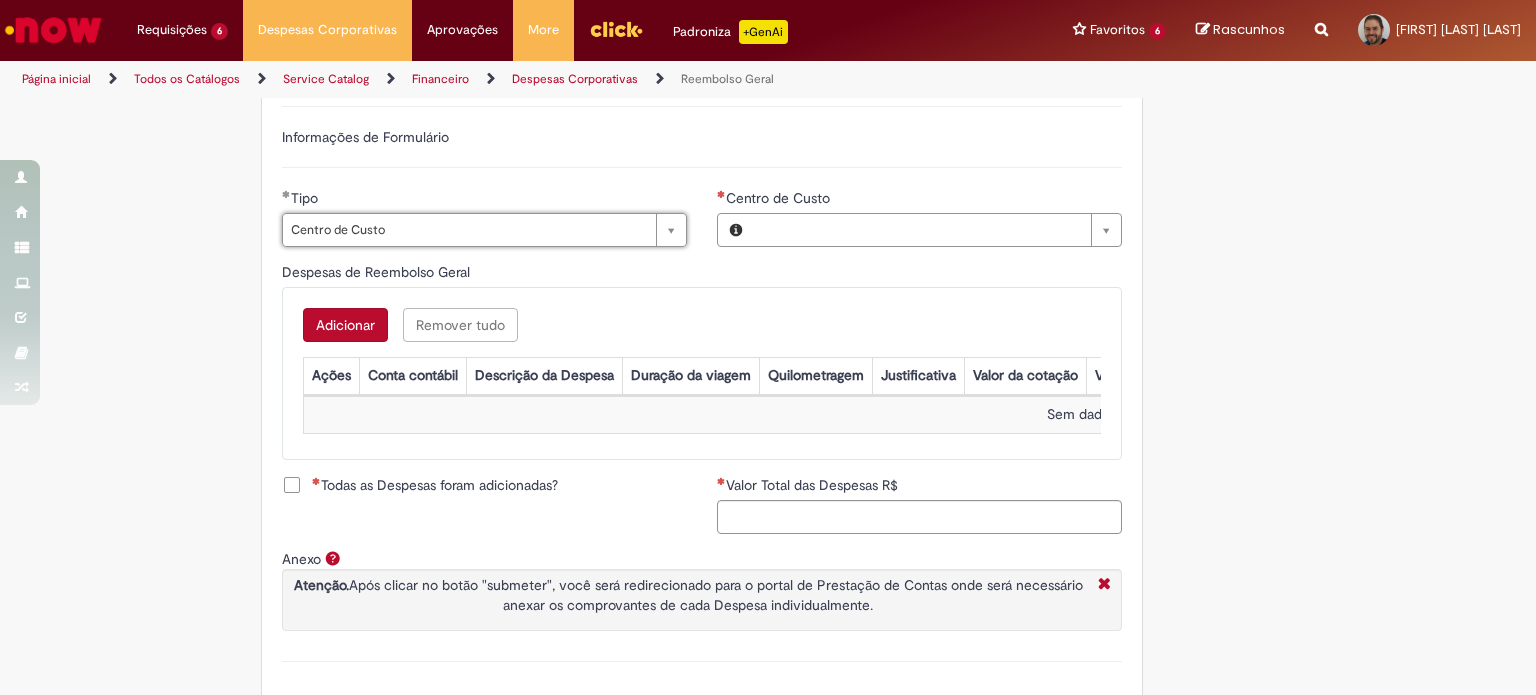 type on "**********" 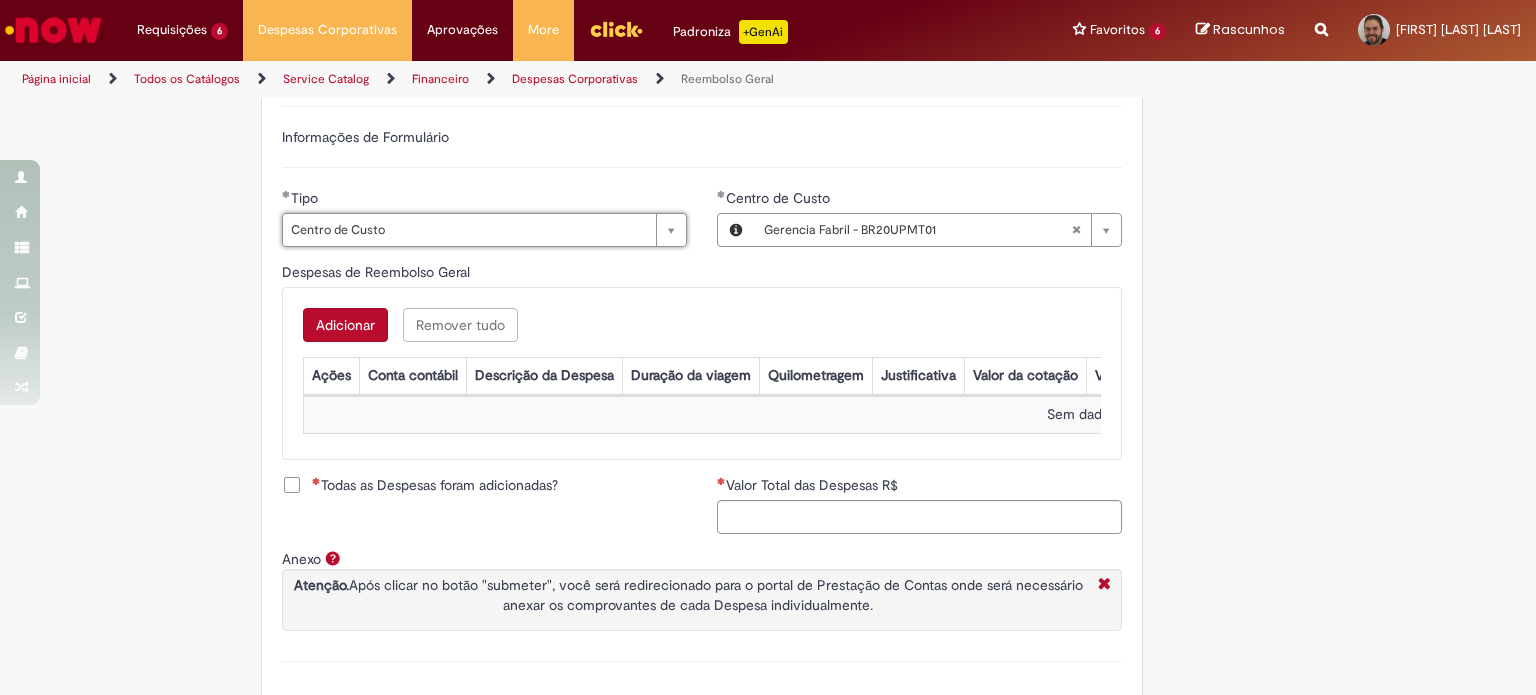 type 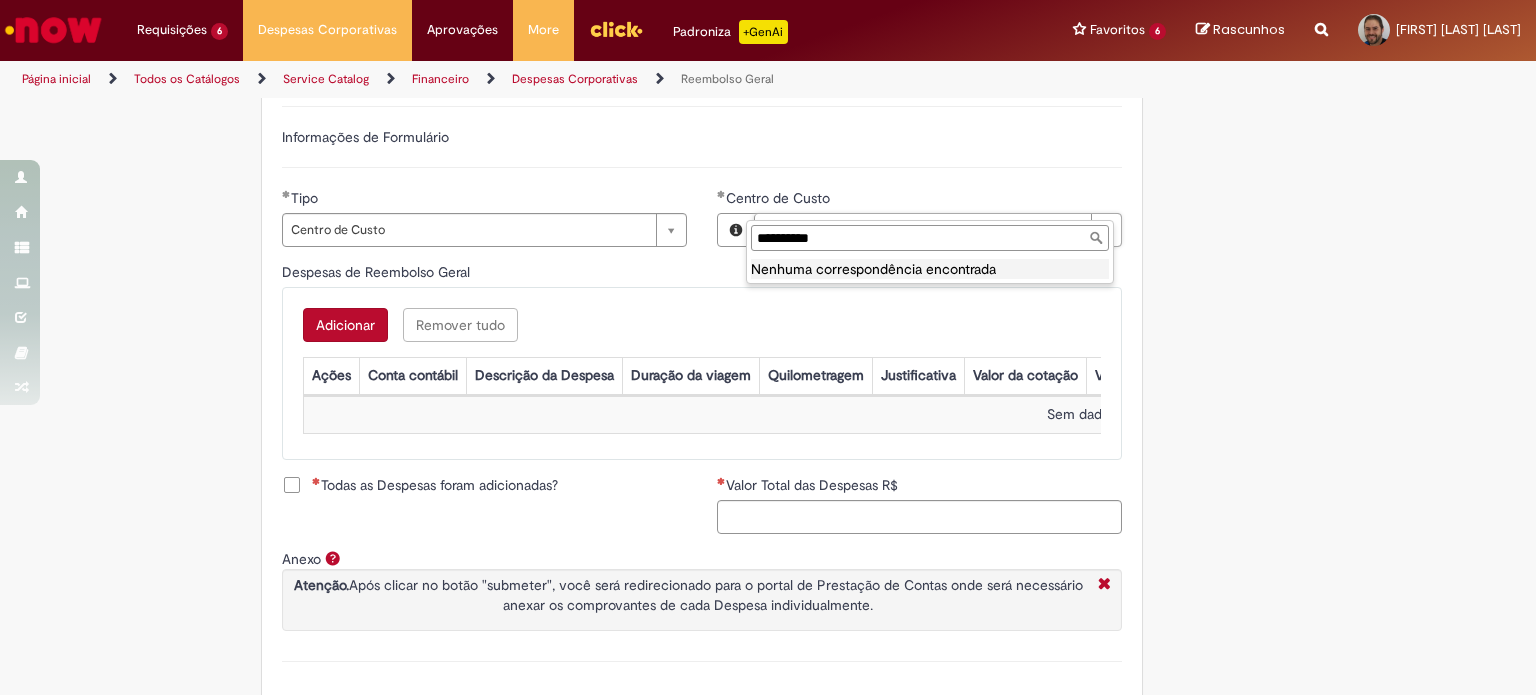 click on "**********" at bounding box center (930, 238) 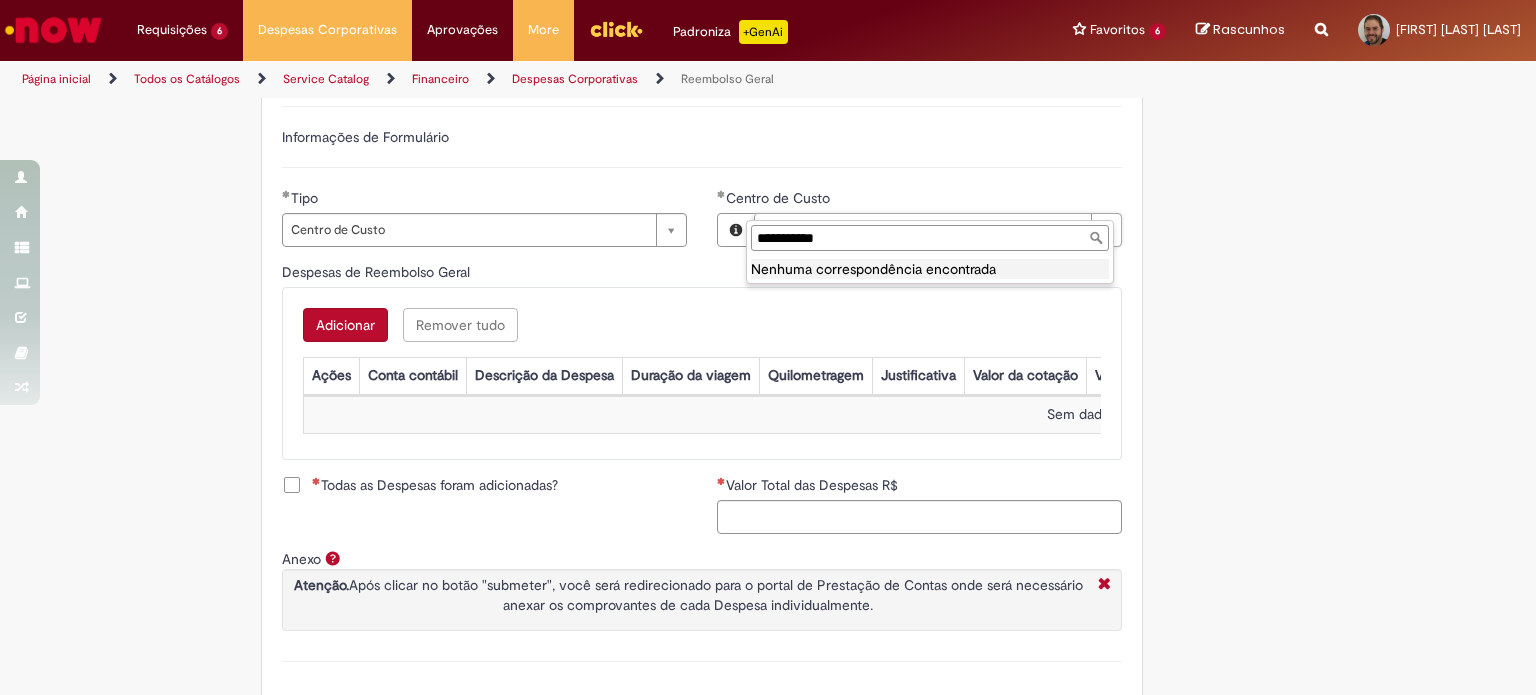 drag, startPoint x: 879, startPoint y: 231, endPoint x: 764, endPoint y: 237, distance: 115.15642 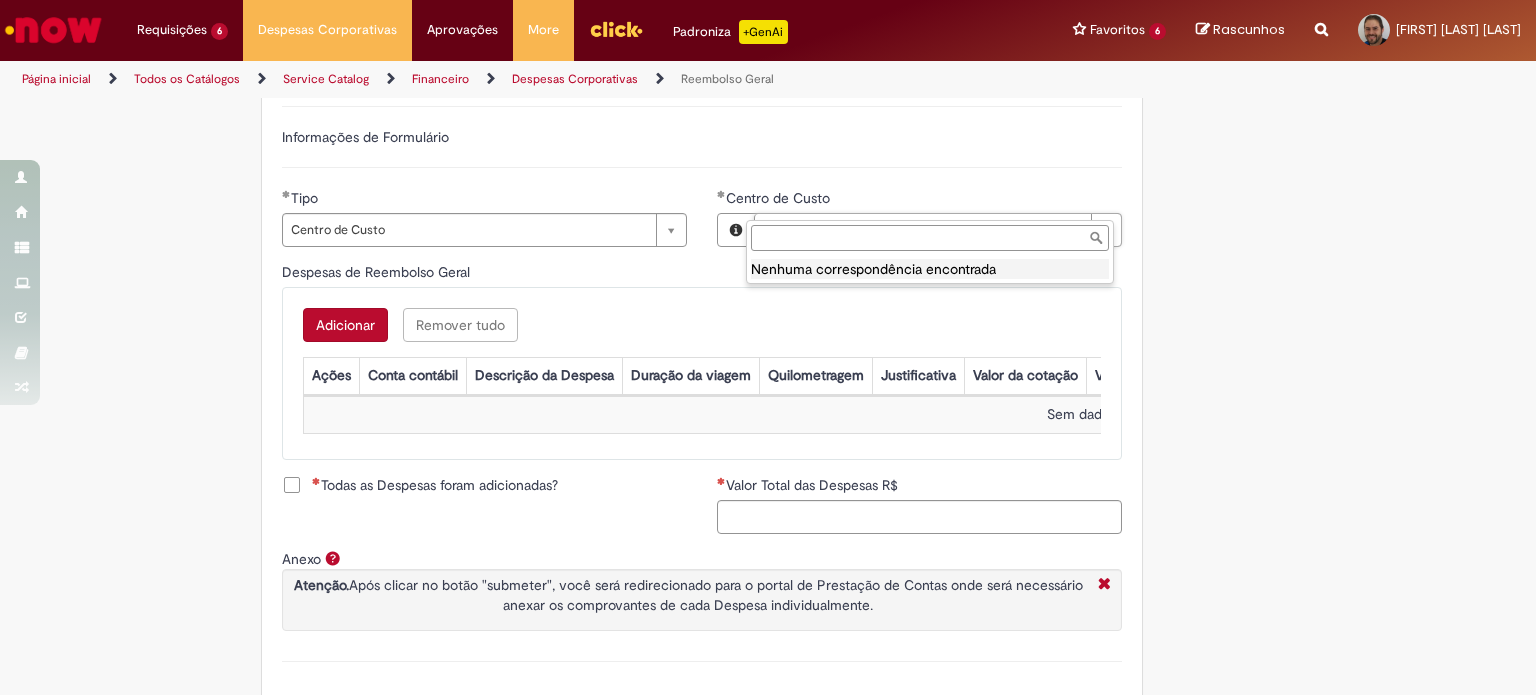 type on "**********" 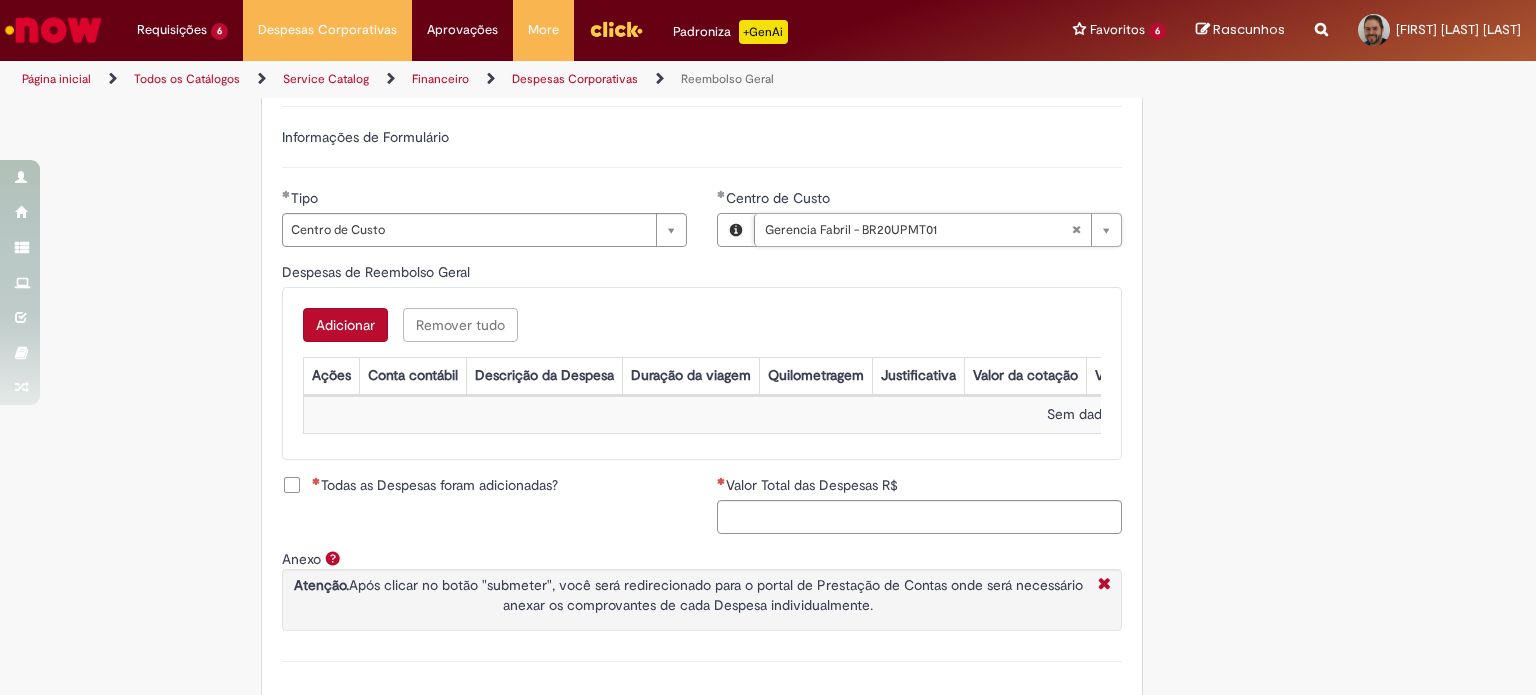 scroll, scrollTop: 0, scrollLeft: 189, axis: horizontal 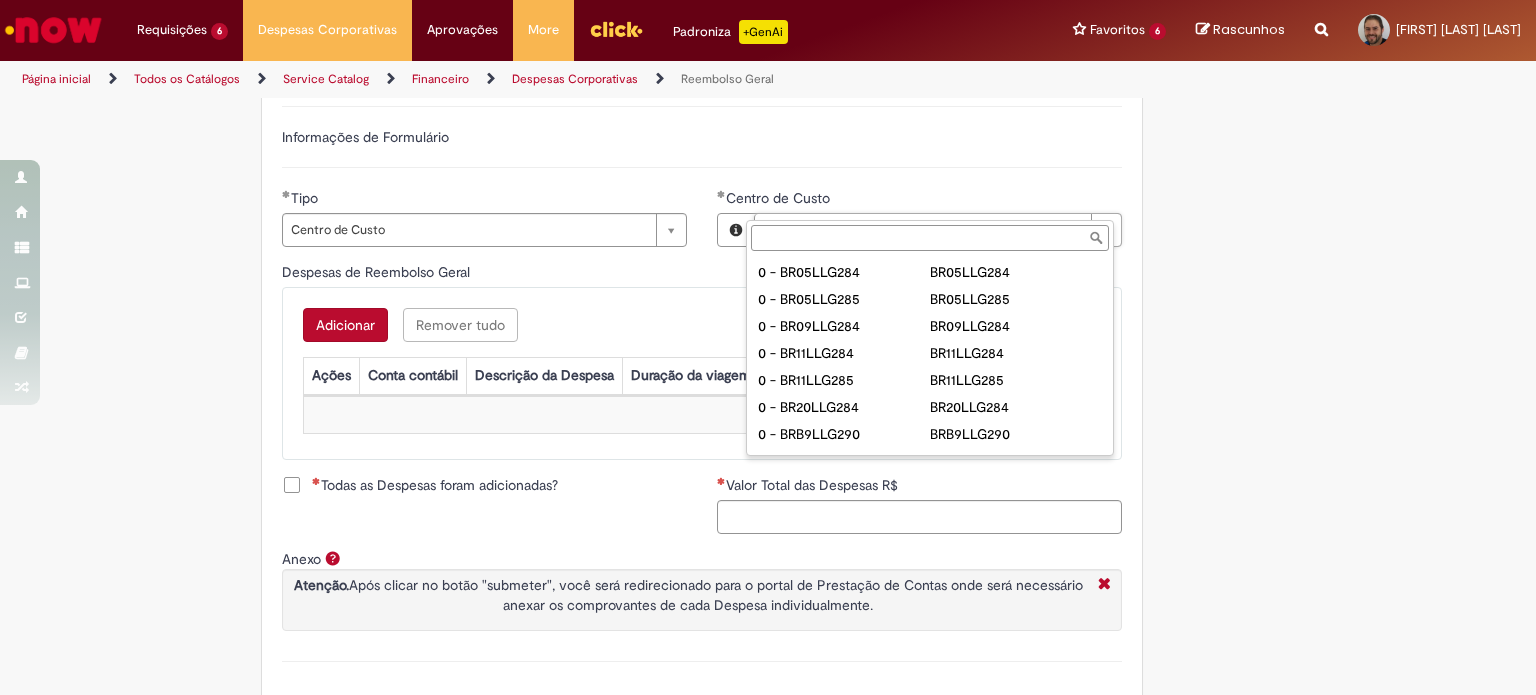 click on "Centro de Custo" at bounding box center [930, 238] 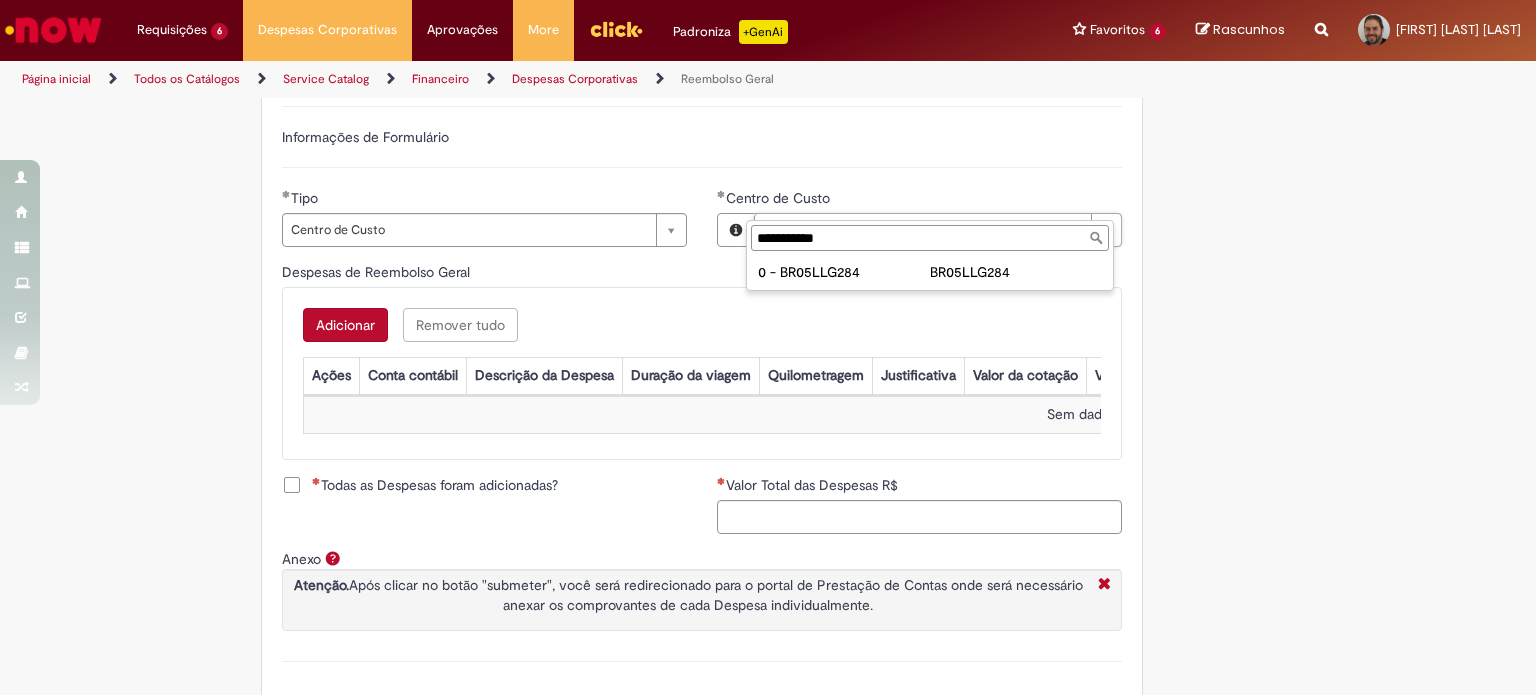 type on "**********" 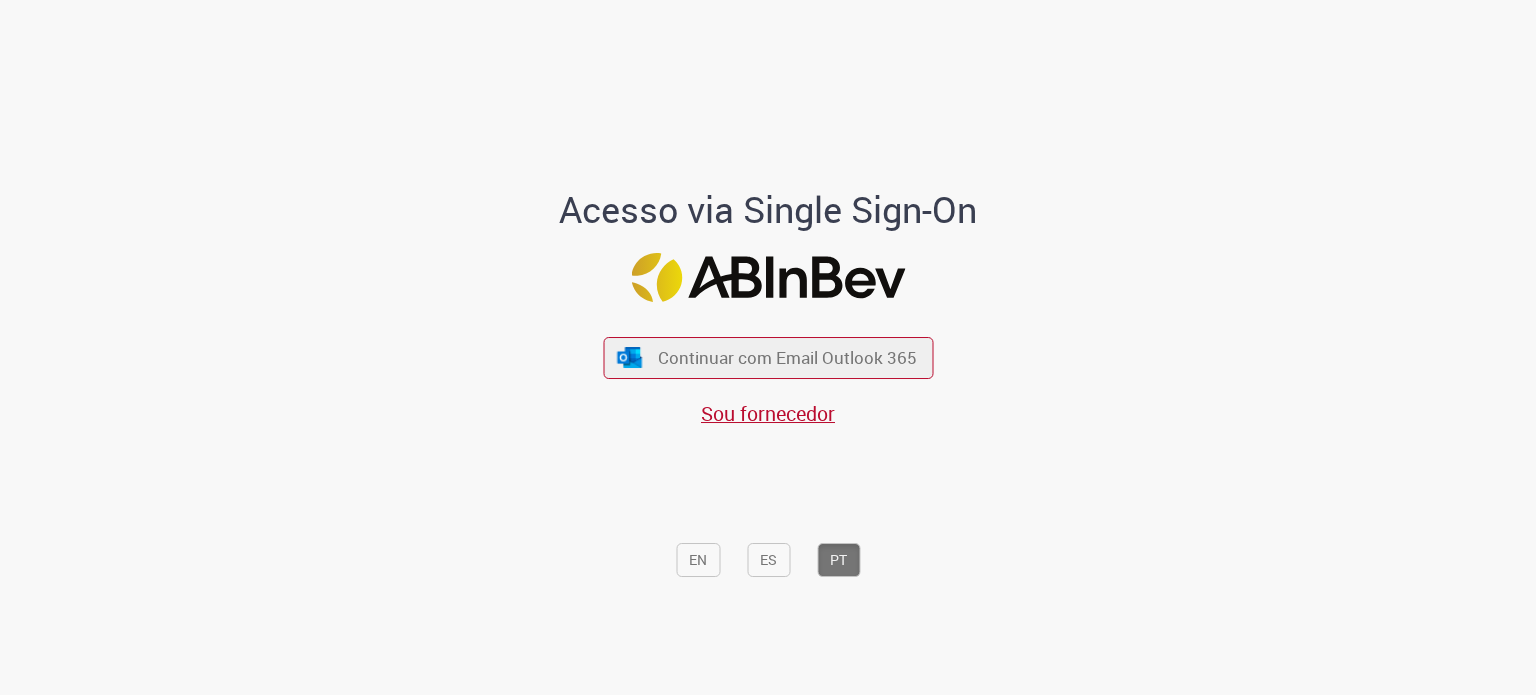 scroll, scrollTop: 0, scrollLeft: 0, axis: both 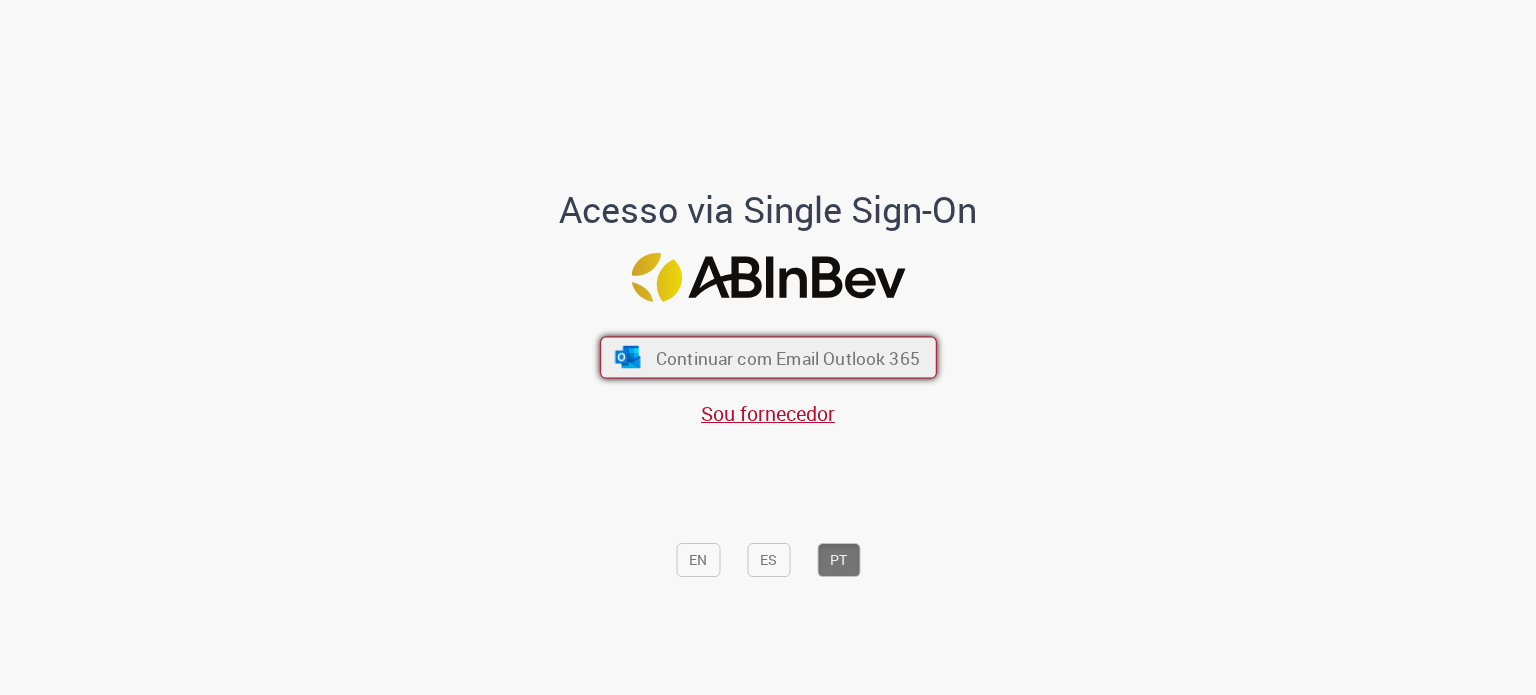 type 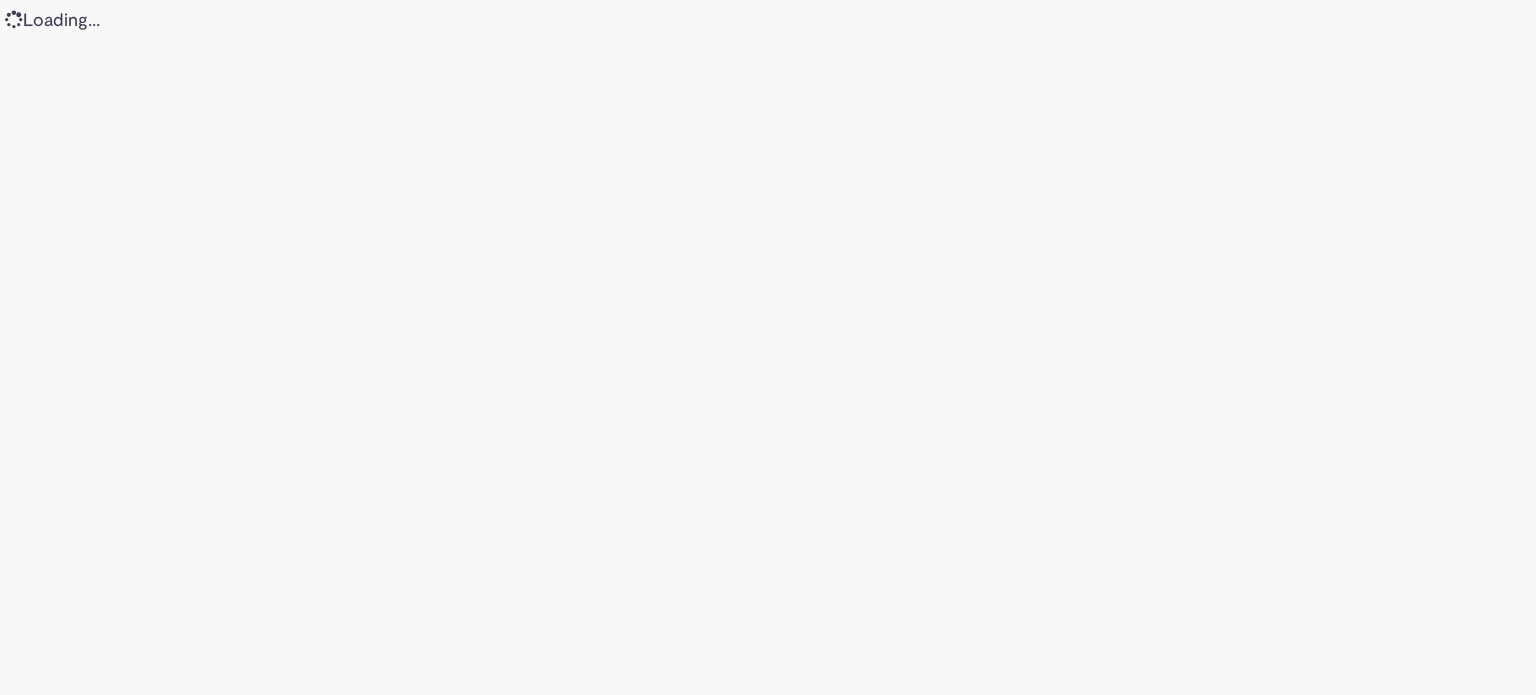 scroll, scrollTop: 0, scrollLeft: 0, axis: both 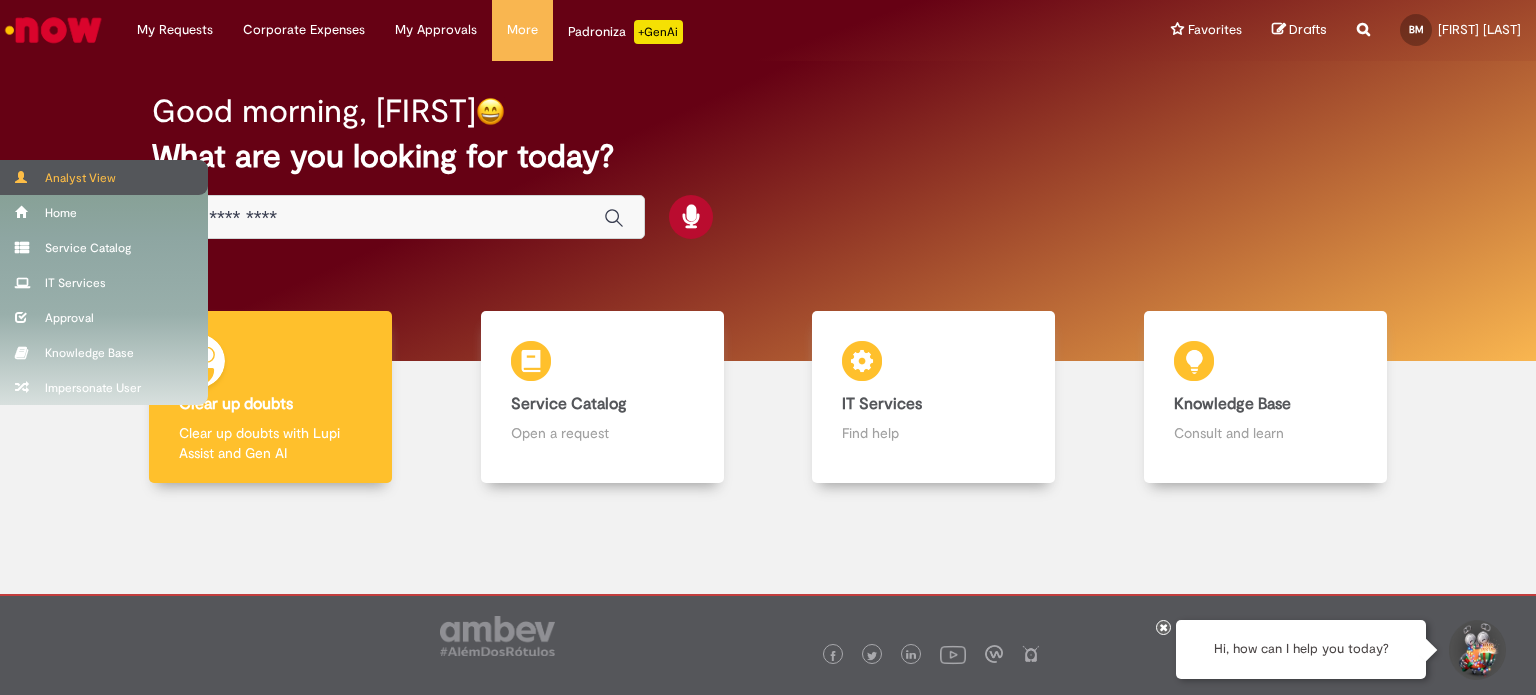 click on "Analyst View" at bounding box center (104, 177) 